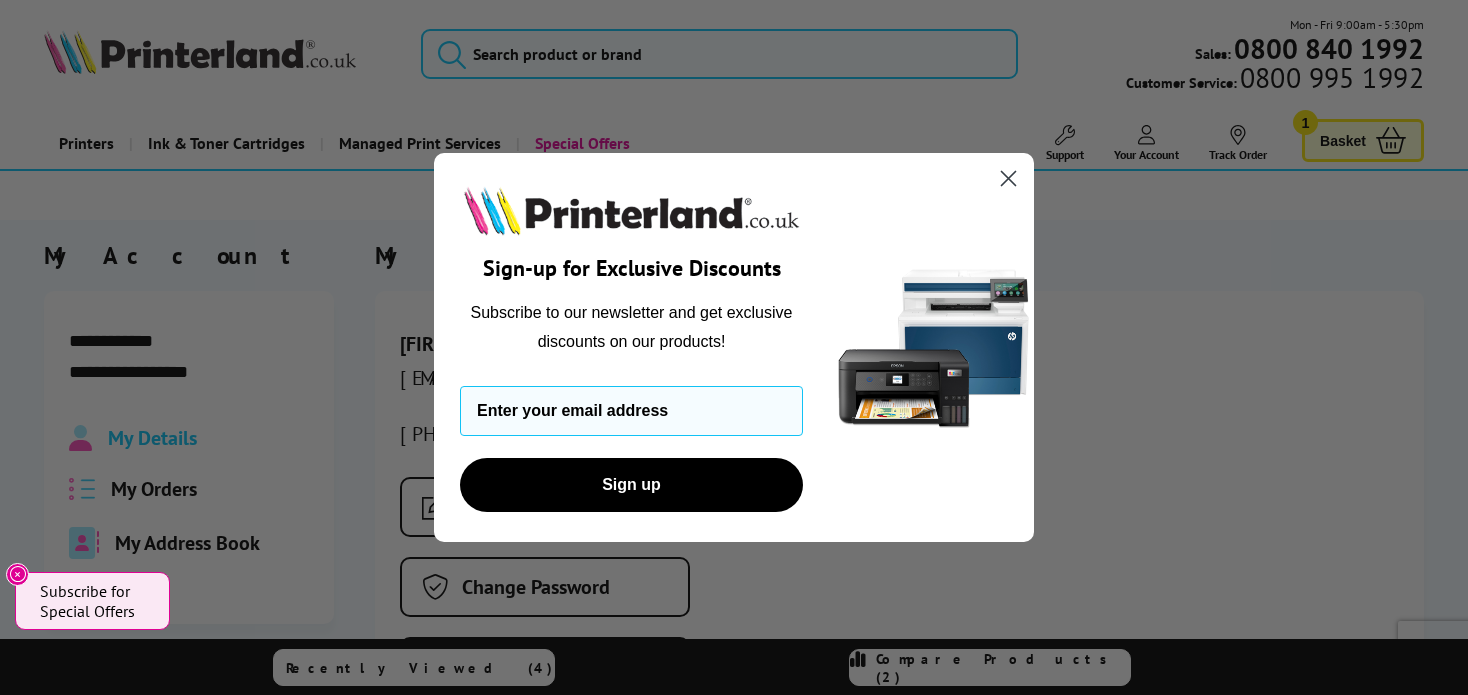 scroll, scrollTop: 0, scrollLeft: 0, axis: both 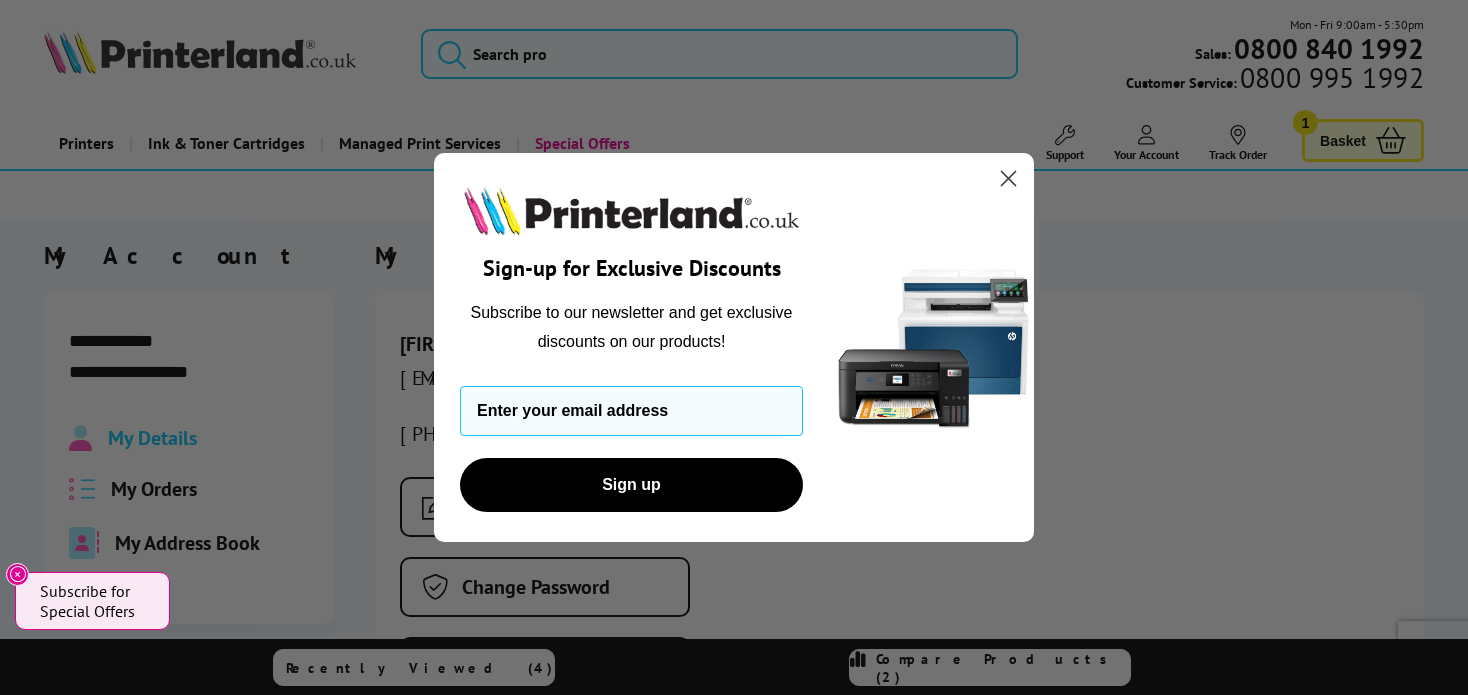 click 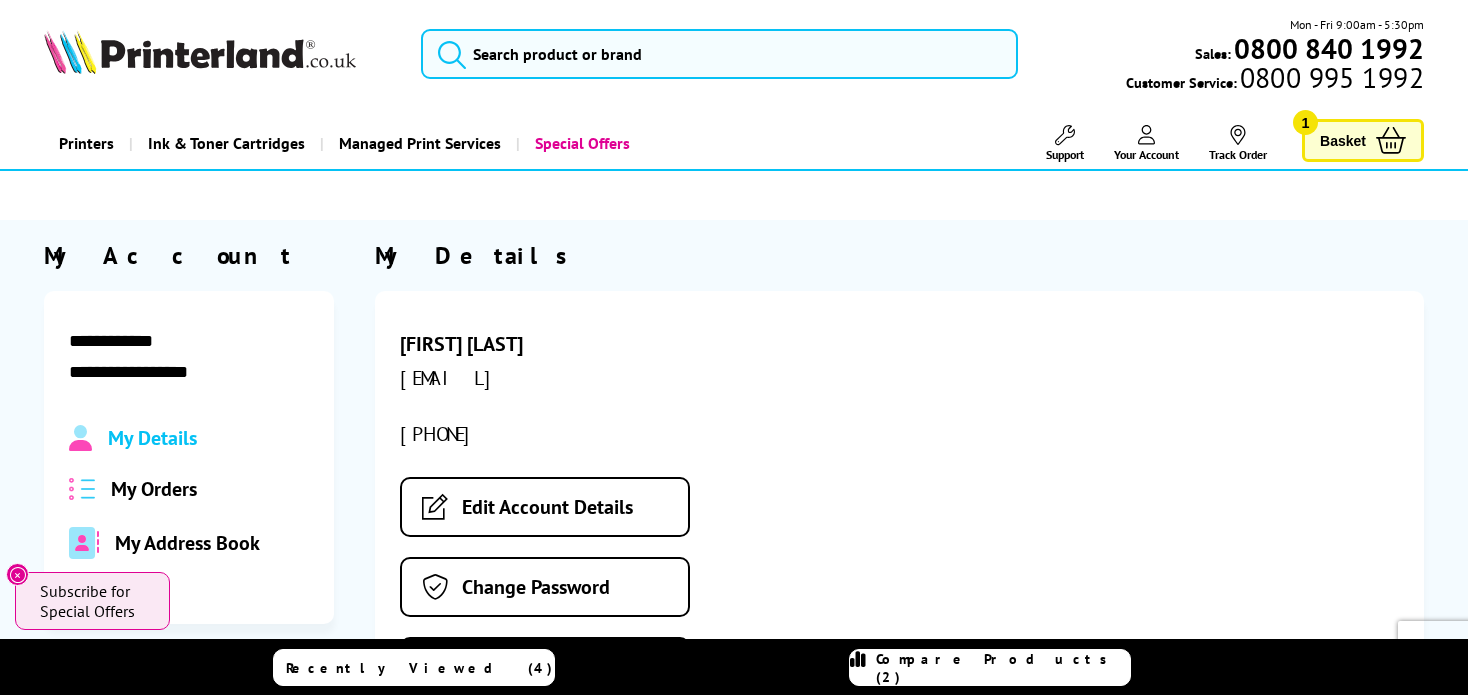 click on "Basket" at bounding box center (1343, 140) 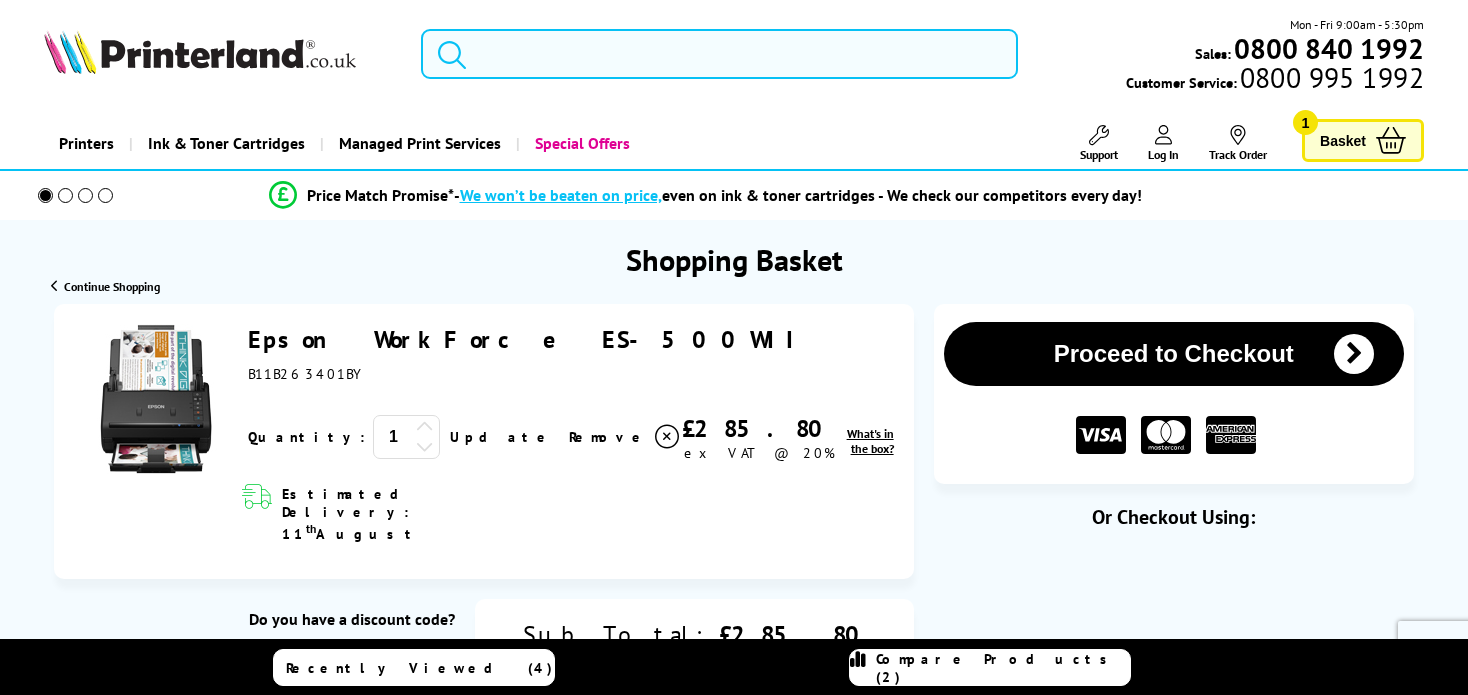 scroll, scrollTop: 0, scrollLeft: 0, axis: both 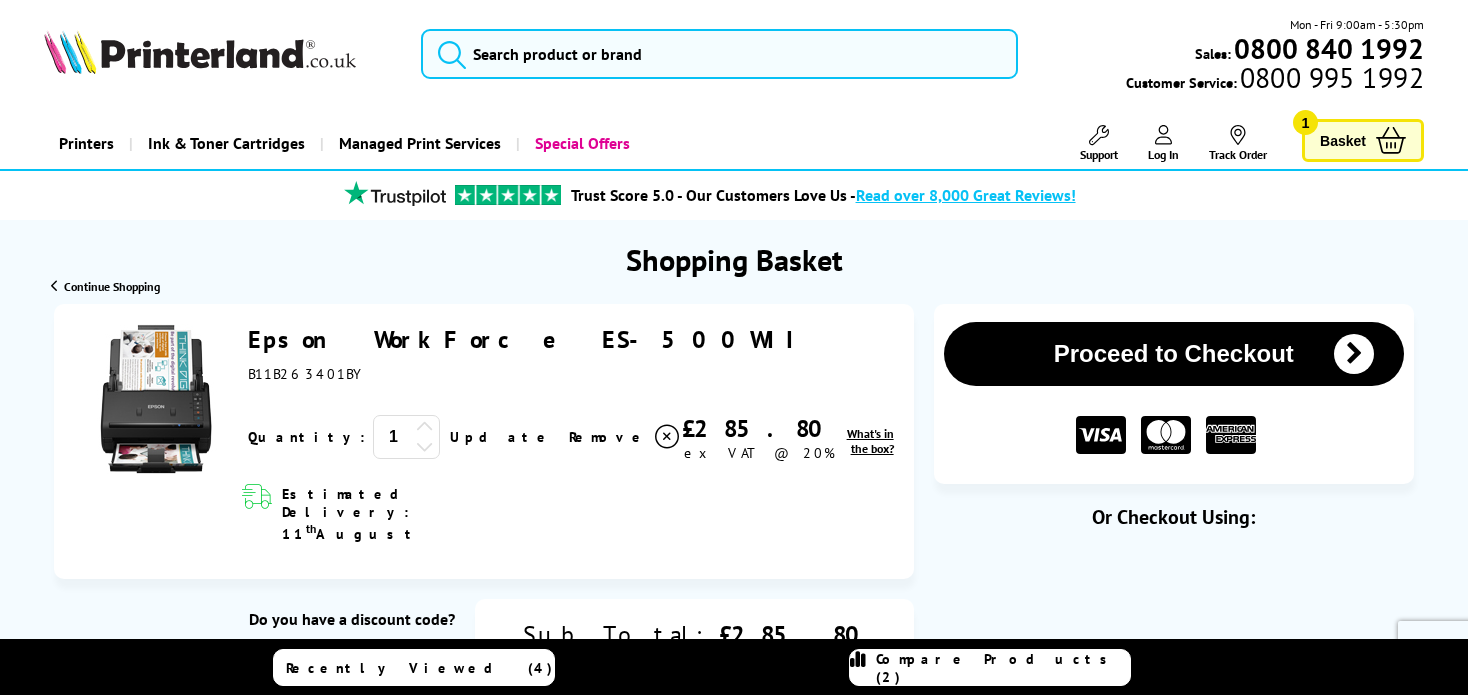 click on "Epson WorkForce ES-500WII" at bounding box center [526, 339] 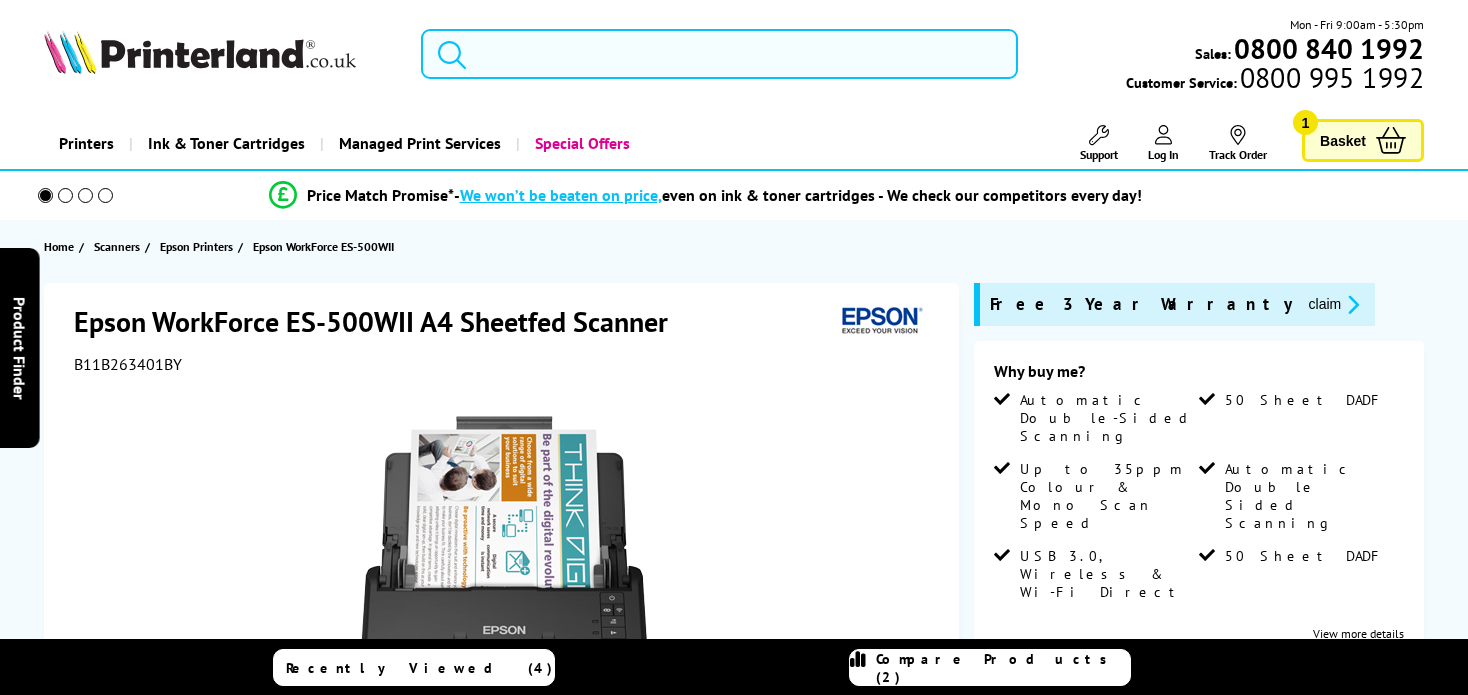 scroll, scrollTop: 0, scrollLeft: 0, axis: both 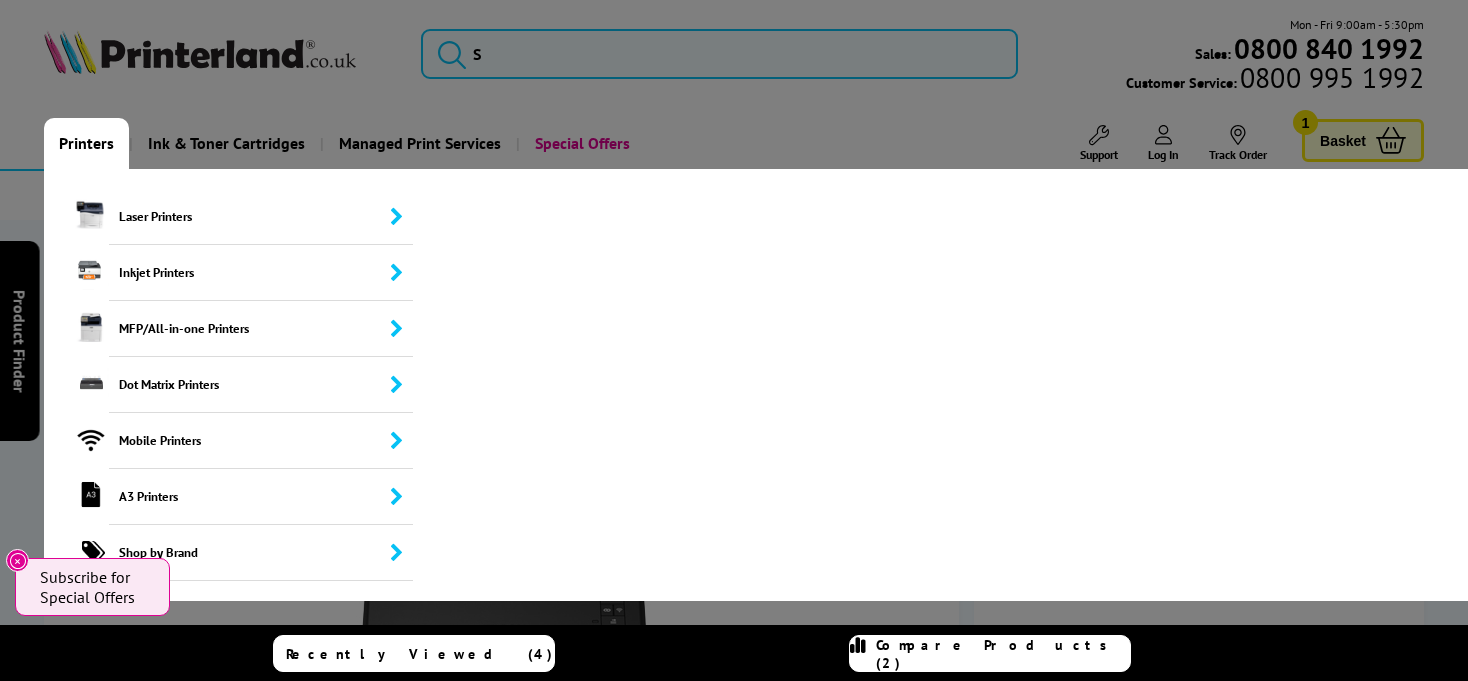 click on "Printers" at bounding box center [86, 143] 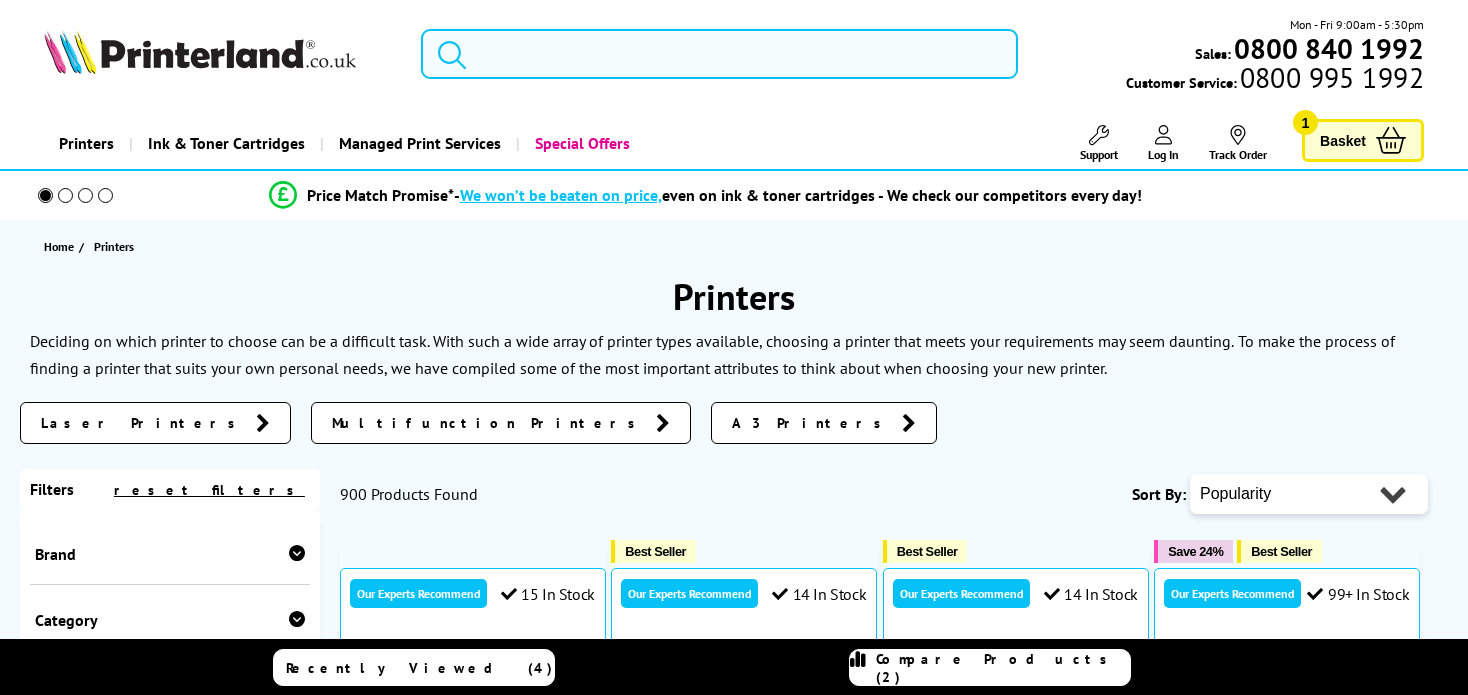 scroll, scrollTop: 0, scrollLeft: 0, axis: both 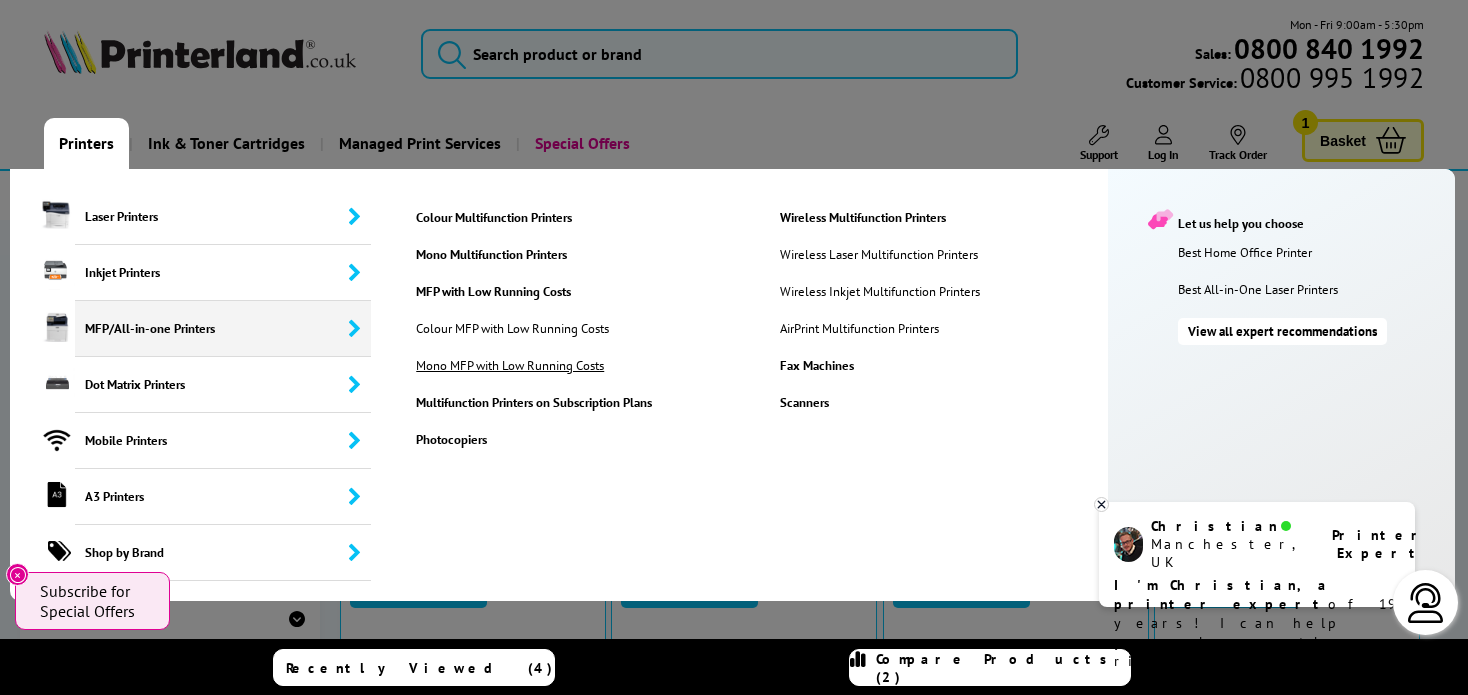 click on "Mono MFP with Low Running Costs" at bounding box center (522, 365) 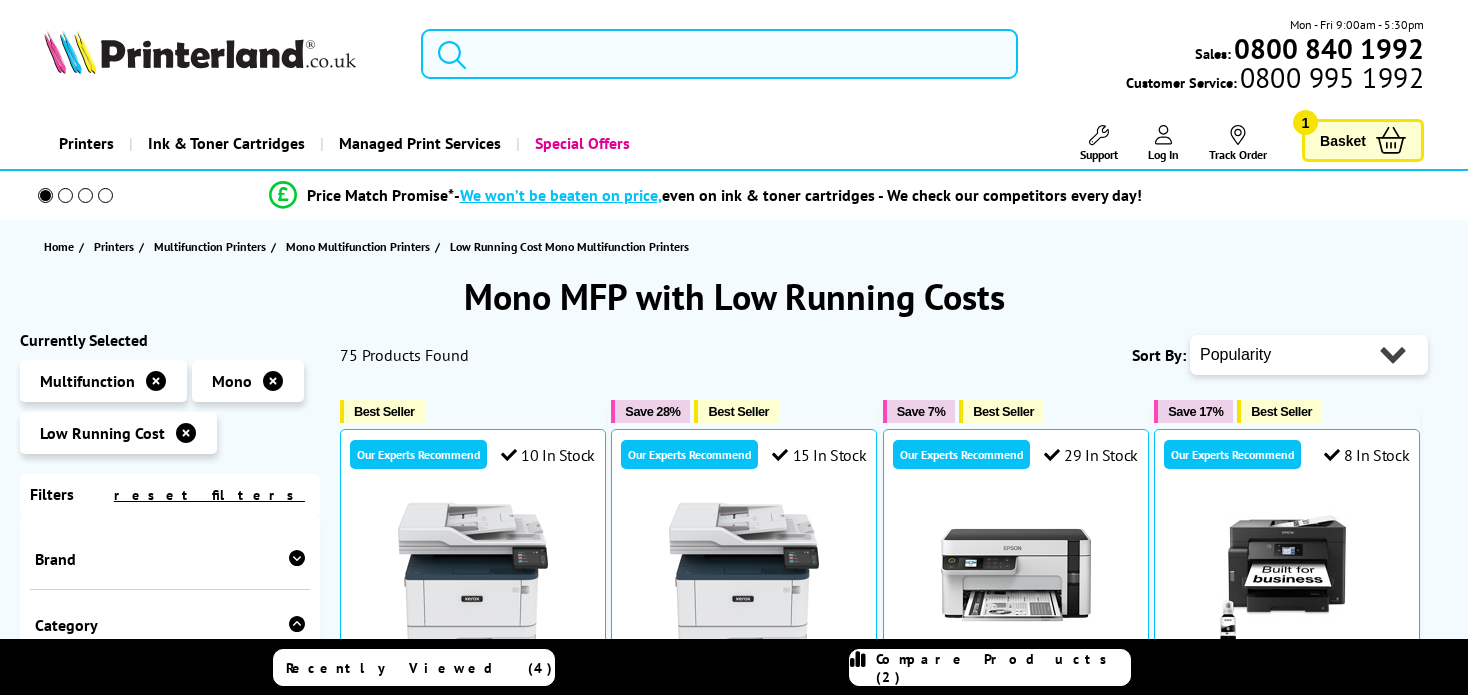 scroll, scrollTop: 0, scrollLeft: 0, axis: both 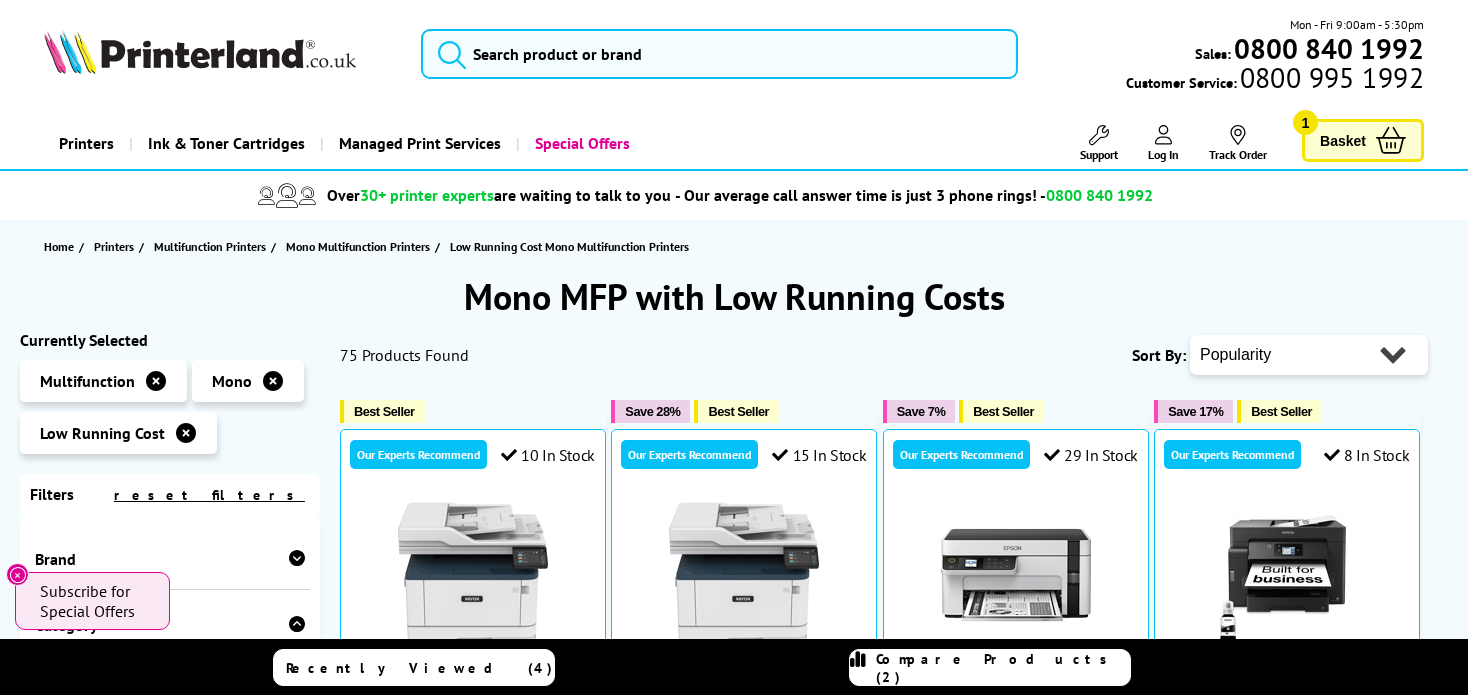 click at bounding box center [273, 381] 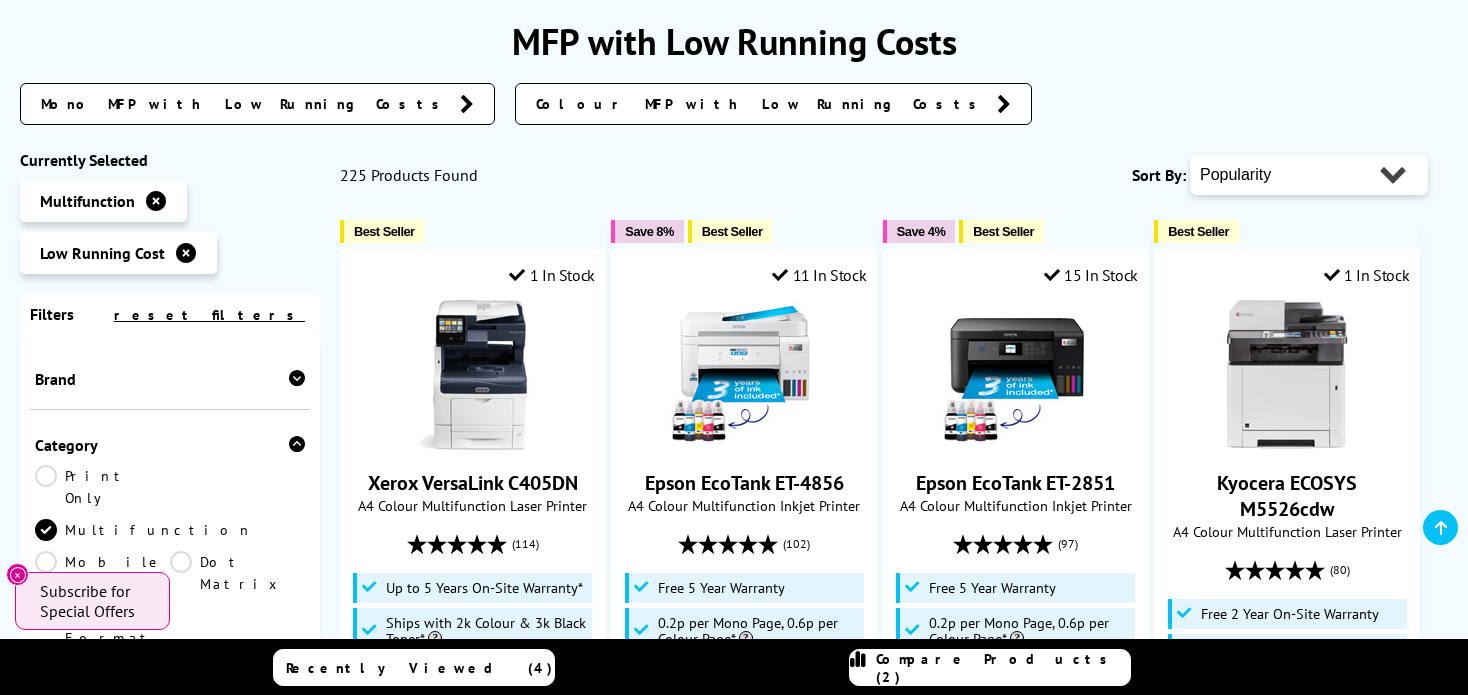 scroll, scrollTop: 283, scrollLeft: 0, axis: vertical 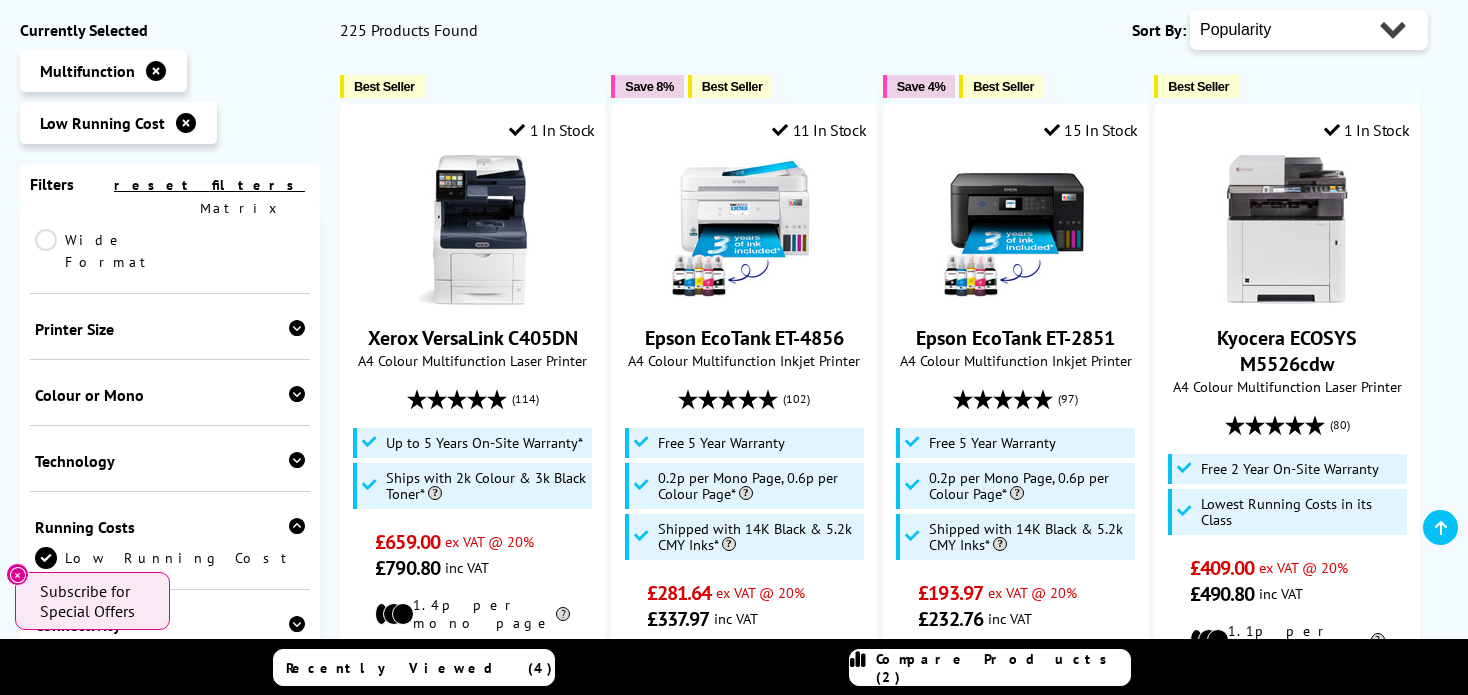 click at bounding box center [297, 460] 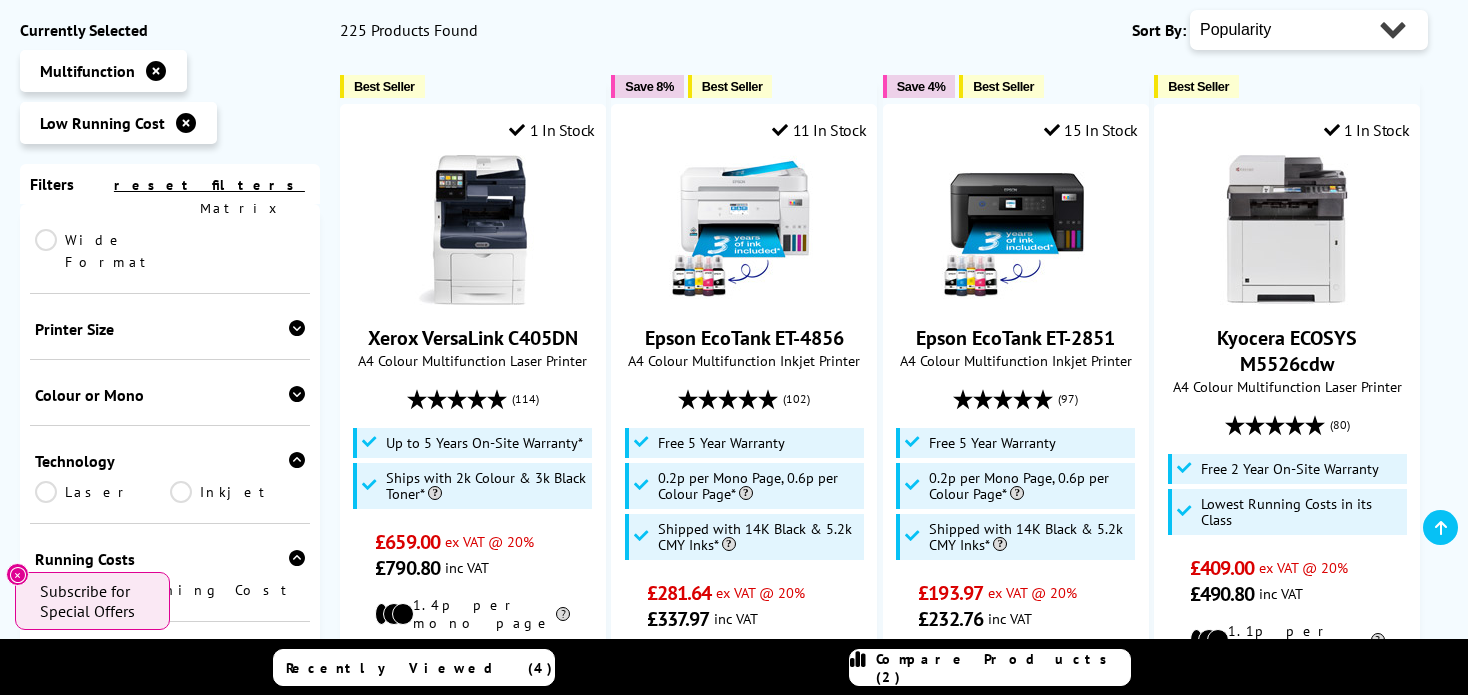 click on "Inkjet" at bounding box center [237, 492] 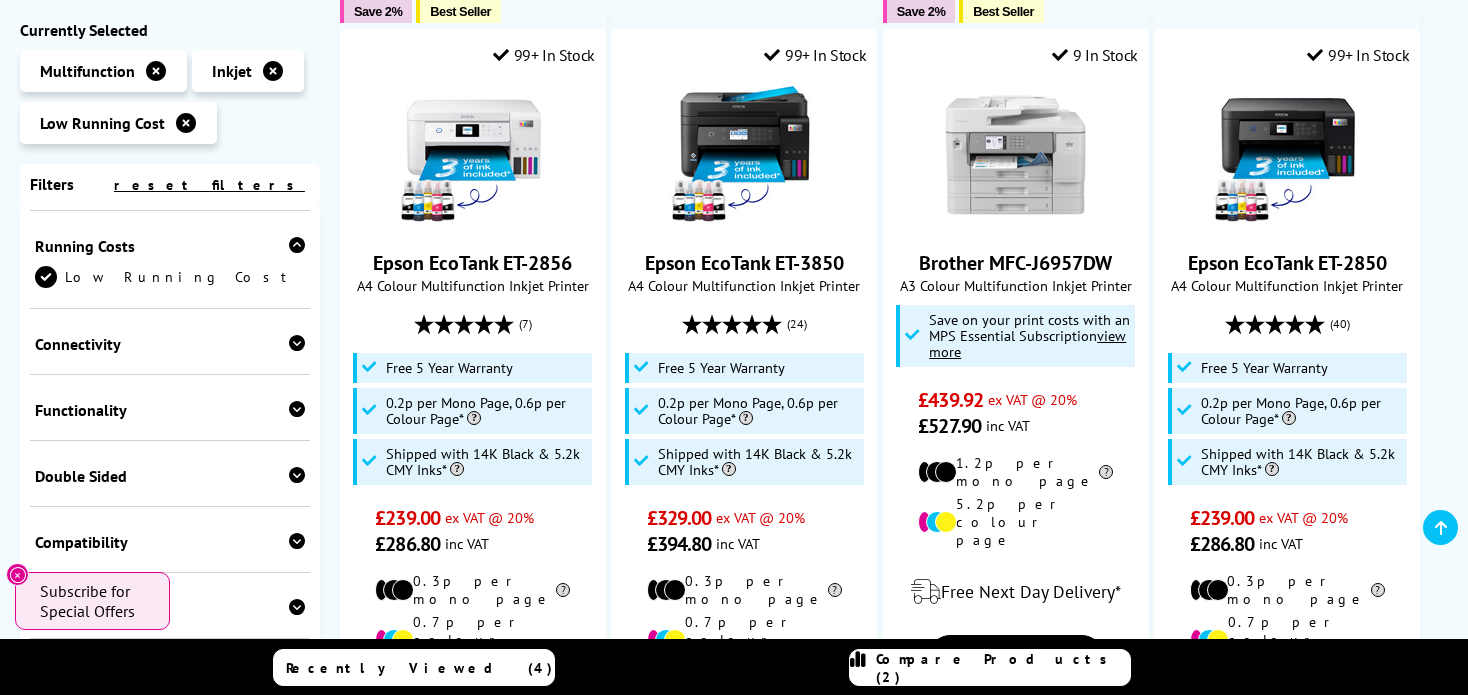 scroll, scrollTop: 507, scrollLeft: 0, axis: vertical 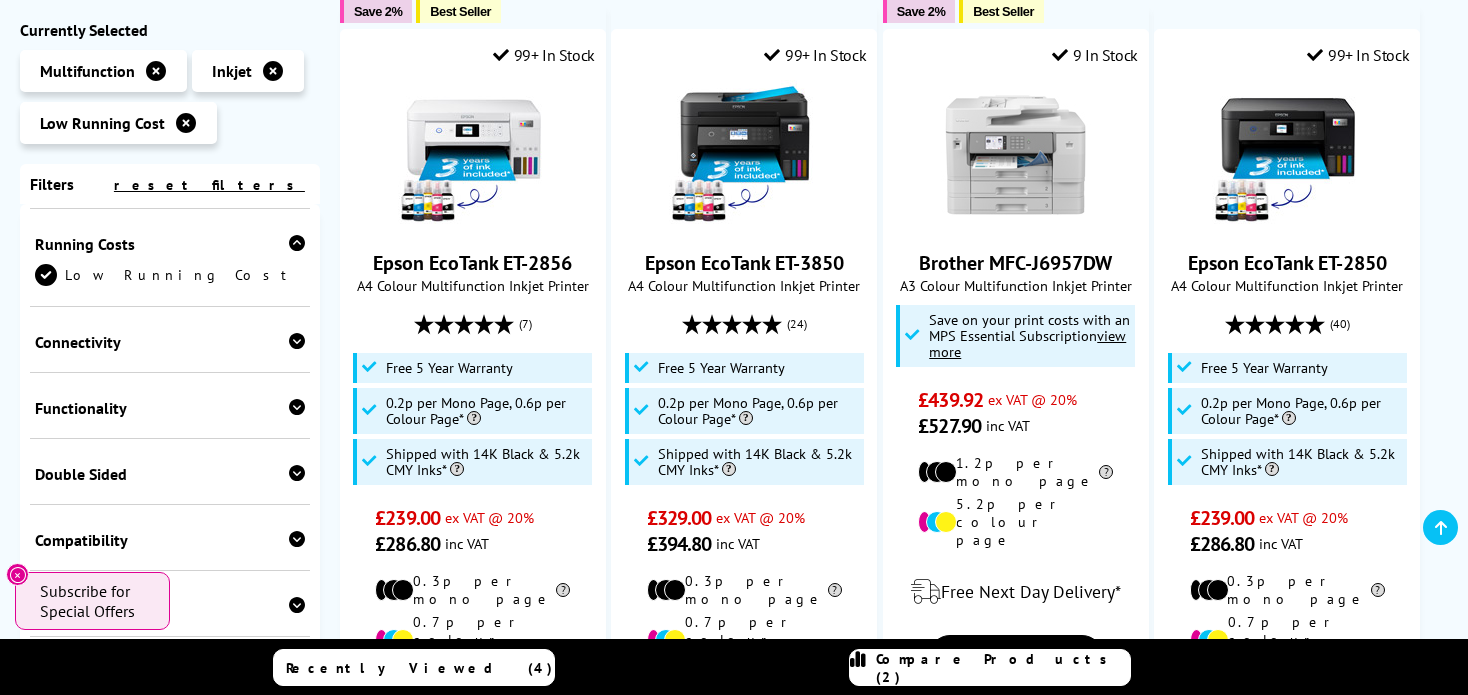 click at bounding box center (297, 407) 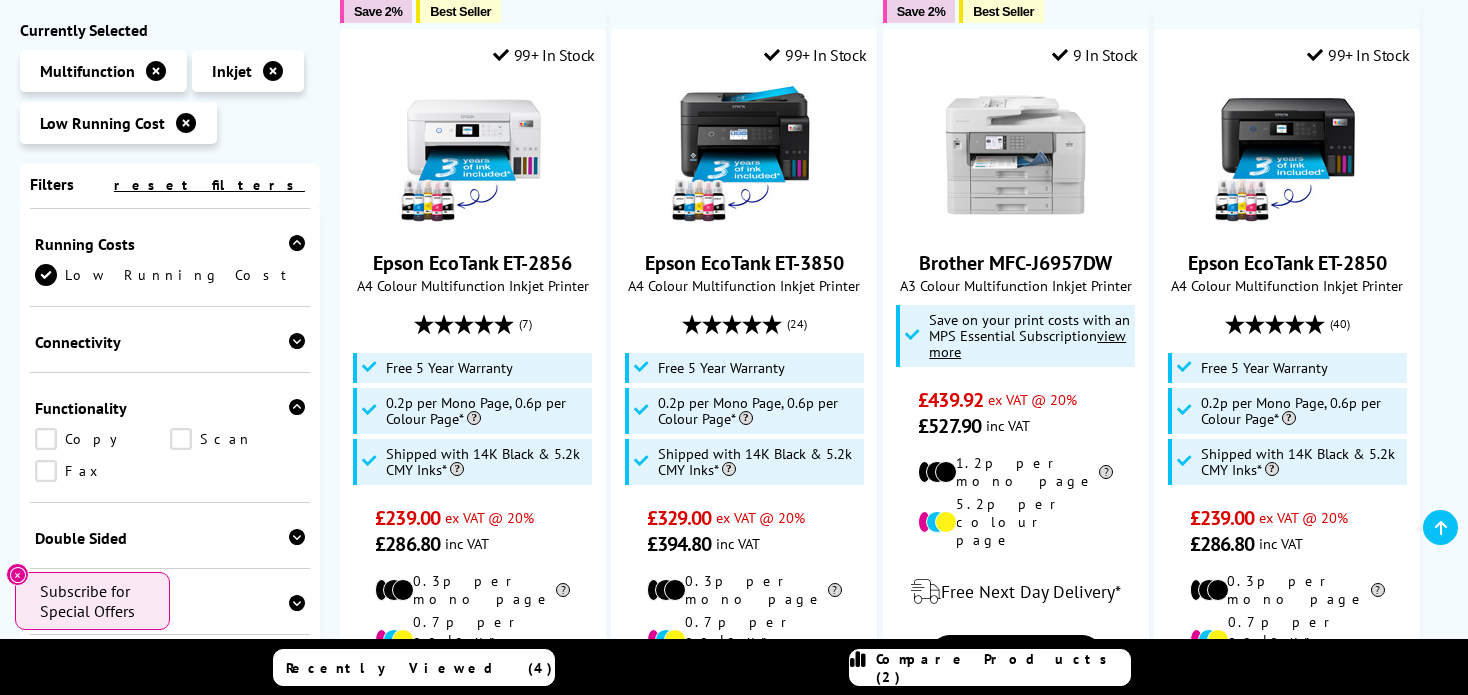 click on "Scan" at bounding box center [237, 439] 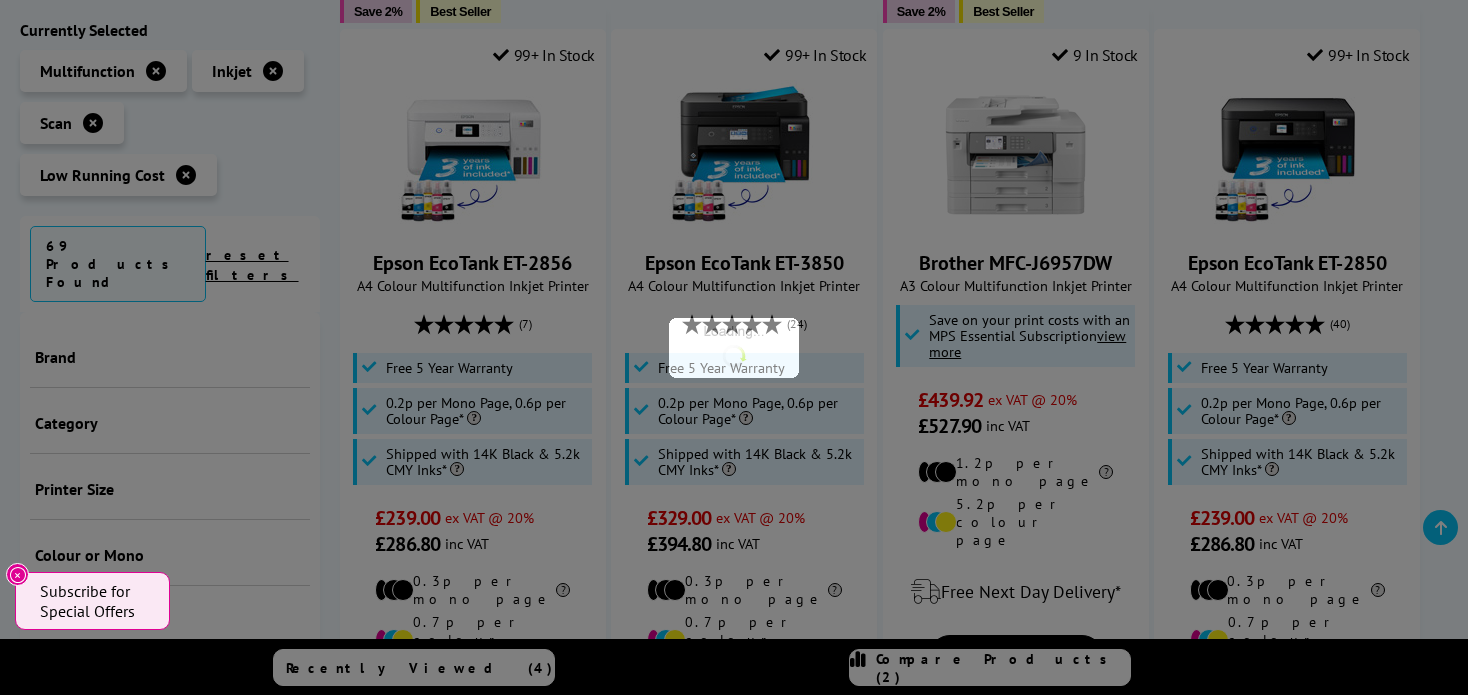 scroll, scrollTop: 635, scrollLeft: 0, axis: vertical 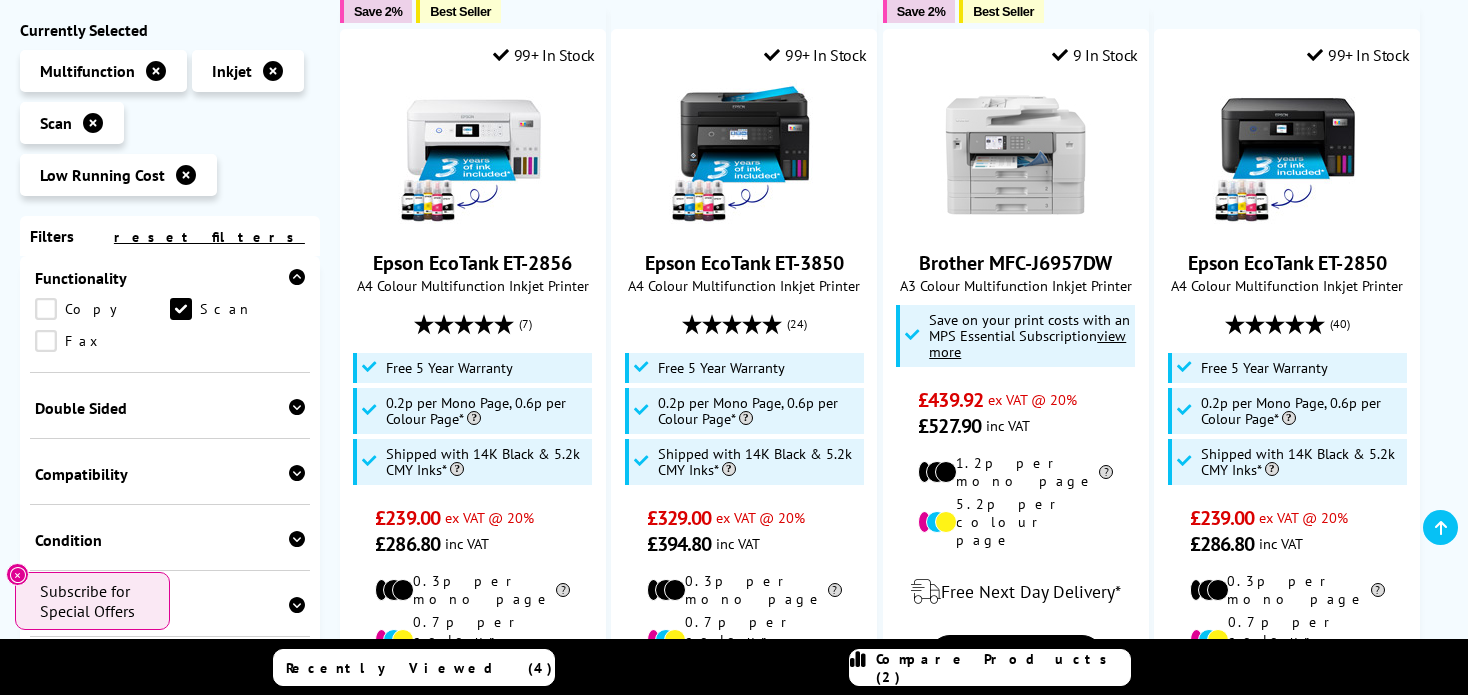 click on "Copy" at bounding box center [102, 309] 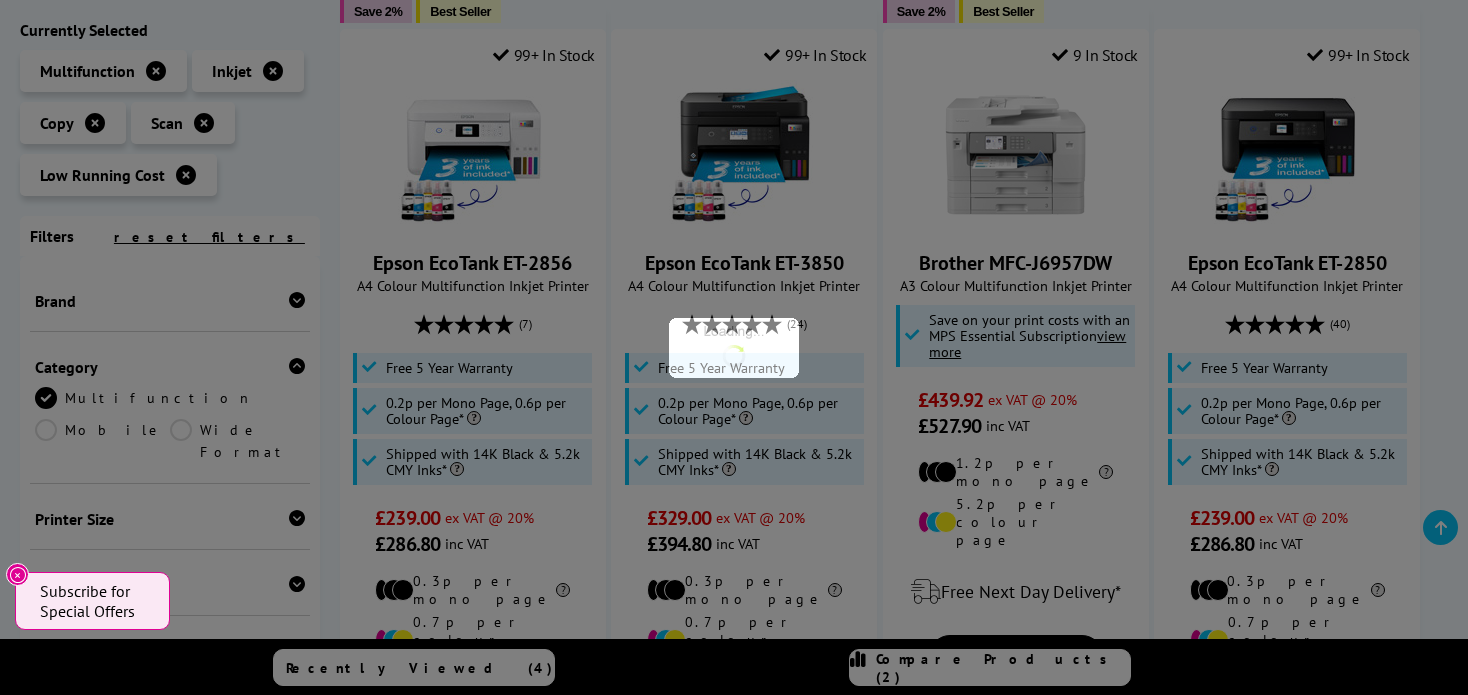 scroll, scrollTop: 827, scrollLeft: 0, axis: vertical 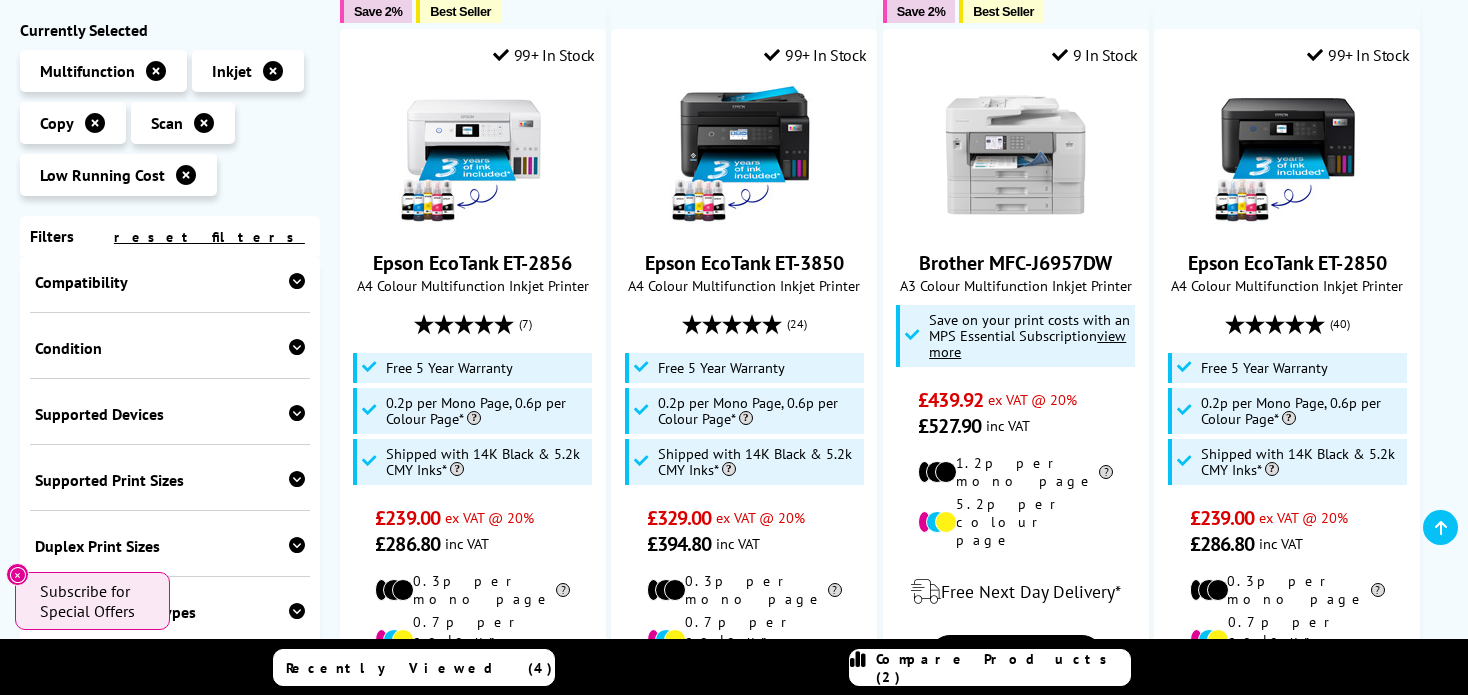 click at bounding box center [297, 281] 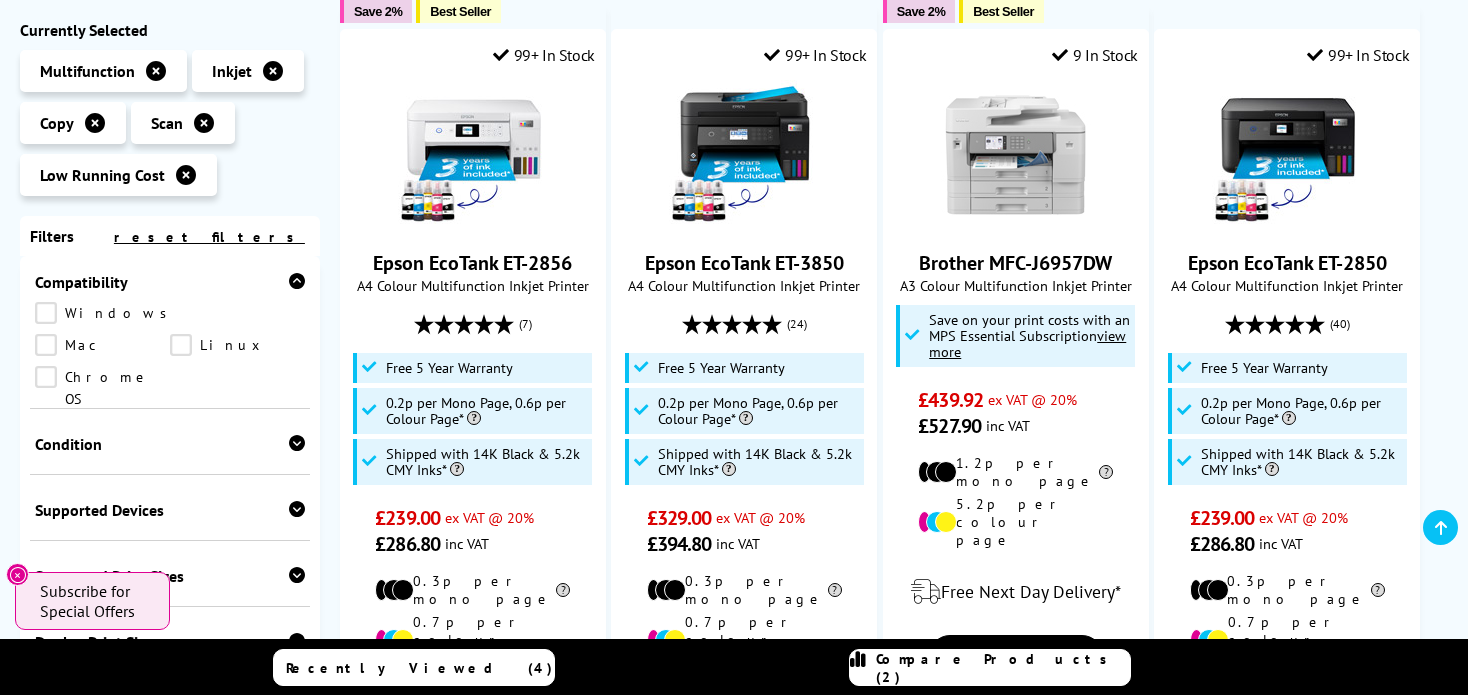 click at bounding box center (297, 281) 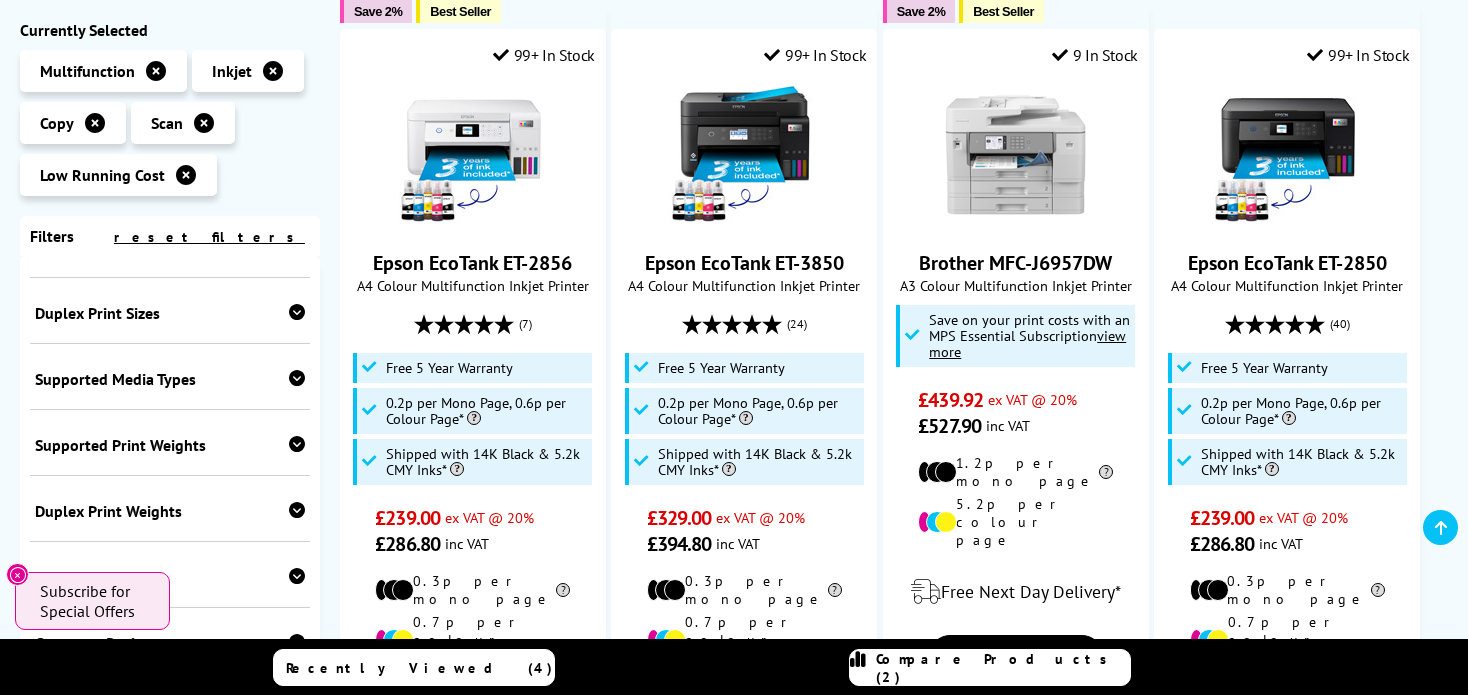 scroll, scrollTop: 1075, scrollLeft: 0, axis: vertical 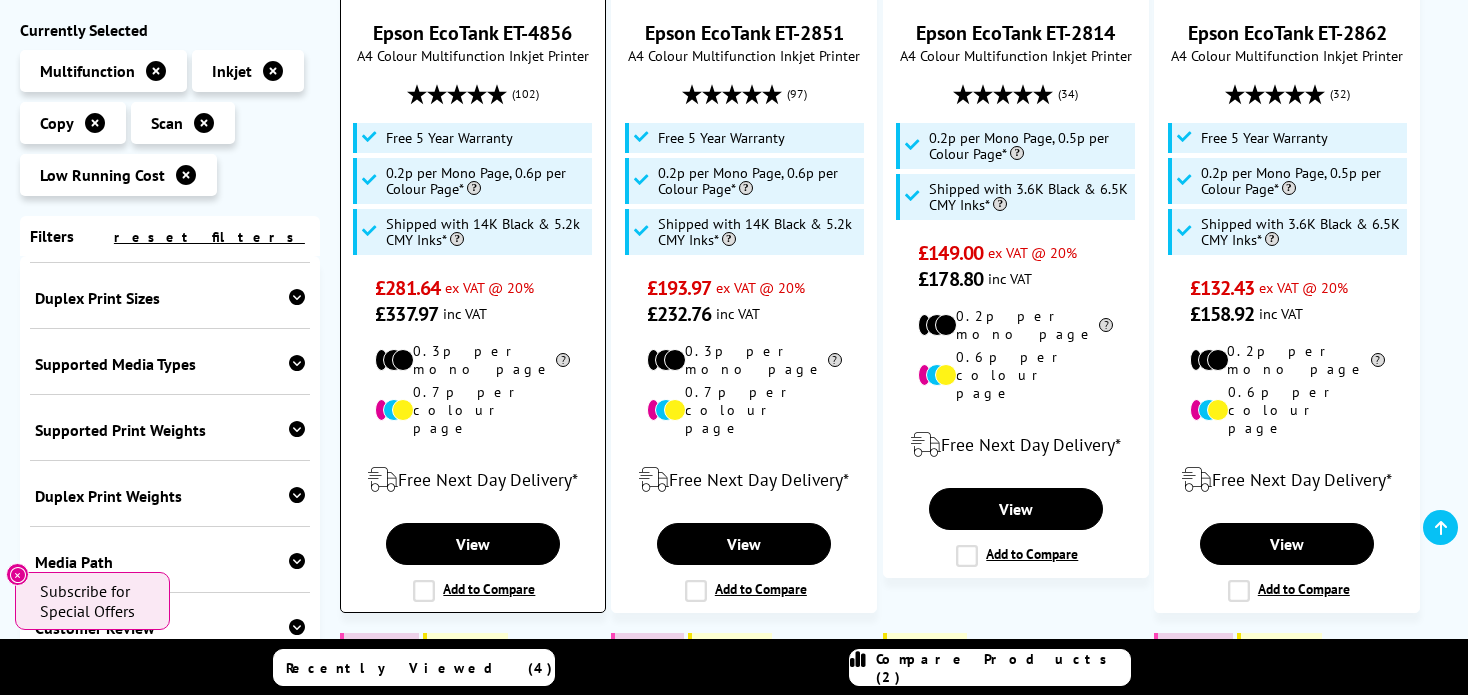 click on "Add to Compare" at bounding box center [474, 591] 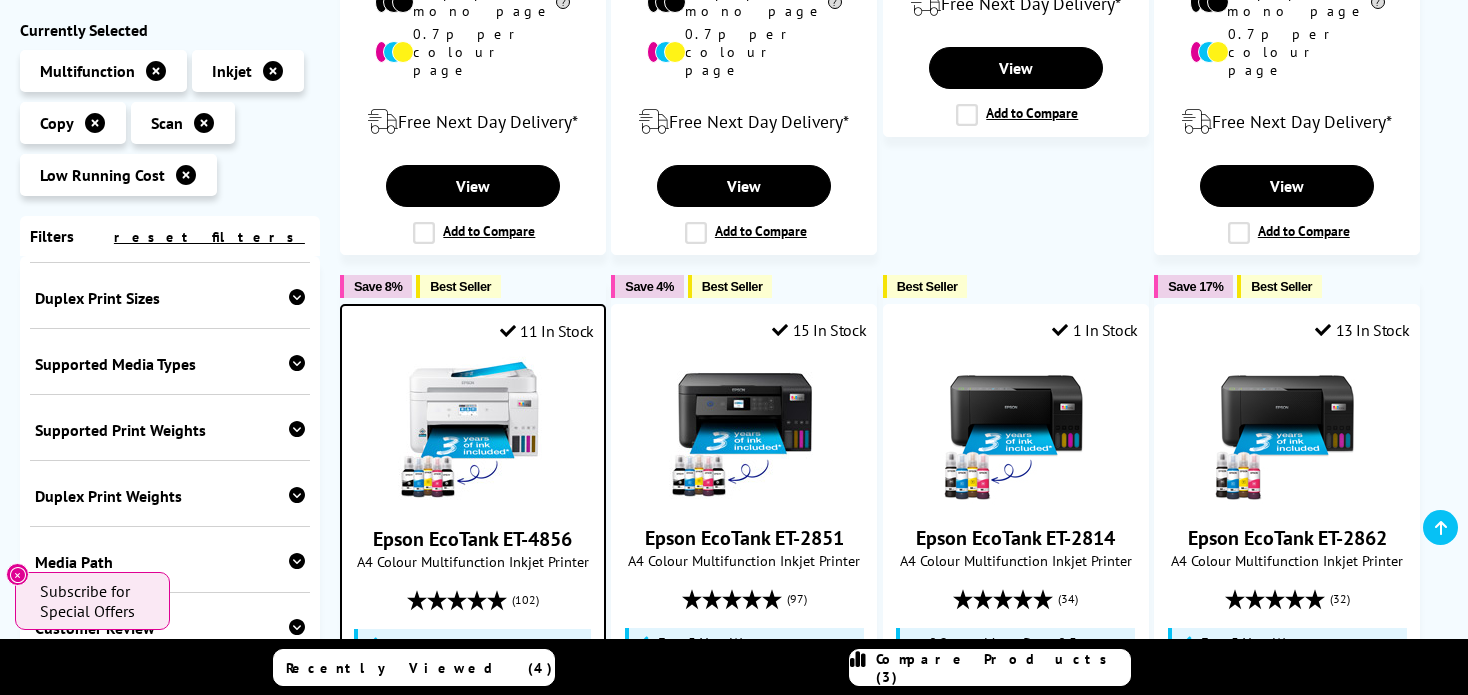 scroll, scrollTop: 984, scrollLeft: 0, axis: vertical 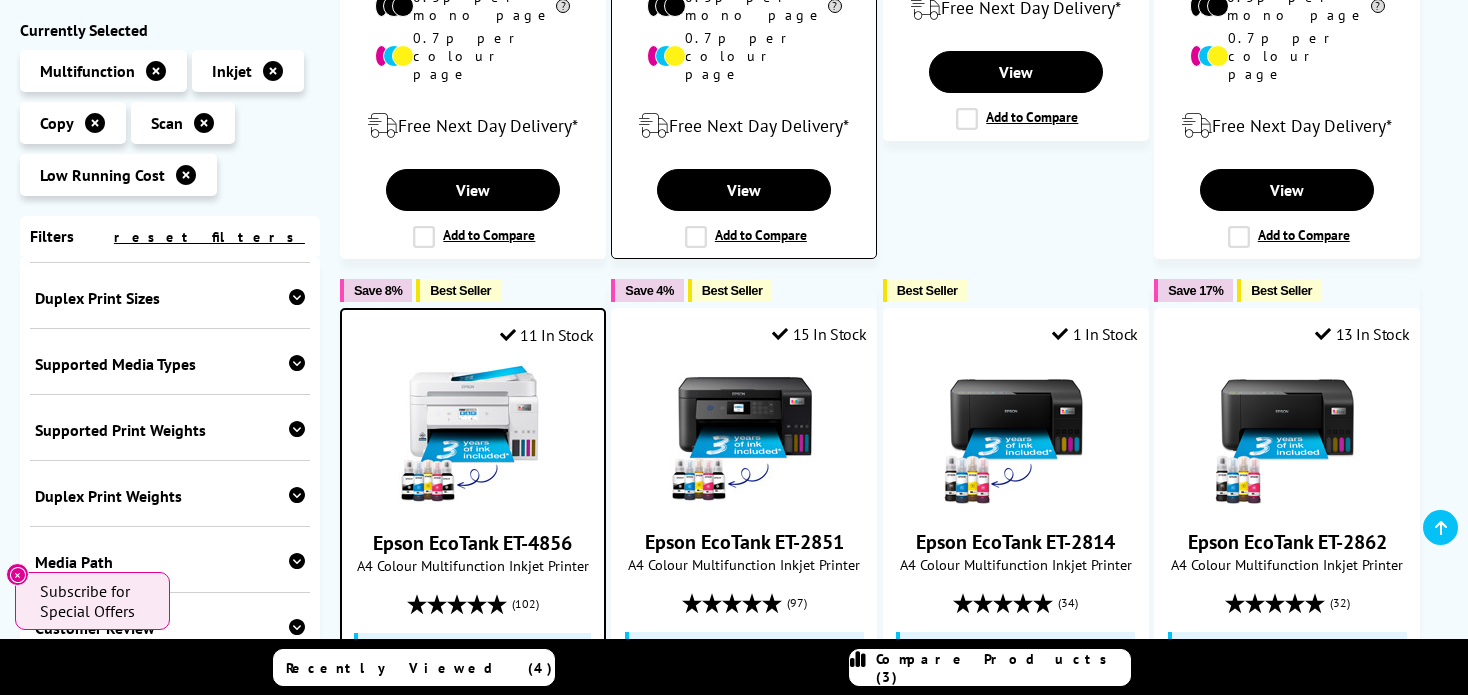 click on "Add to Compare" at bounding box center [746, 237] 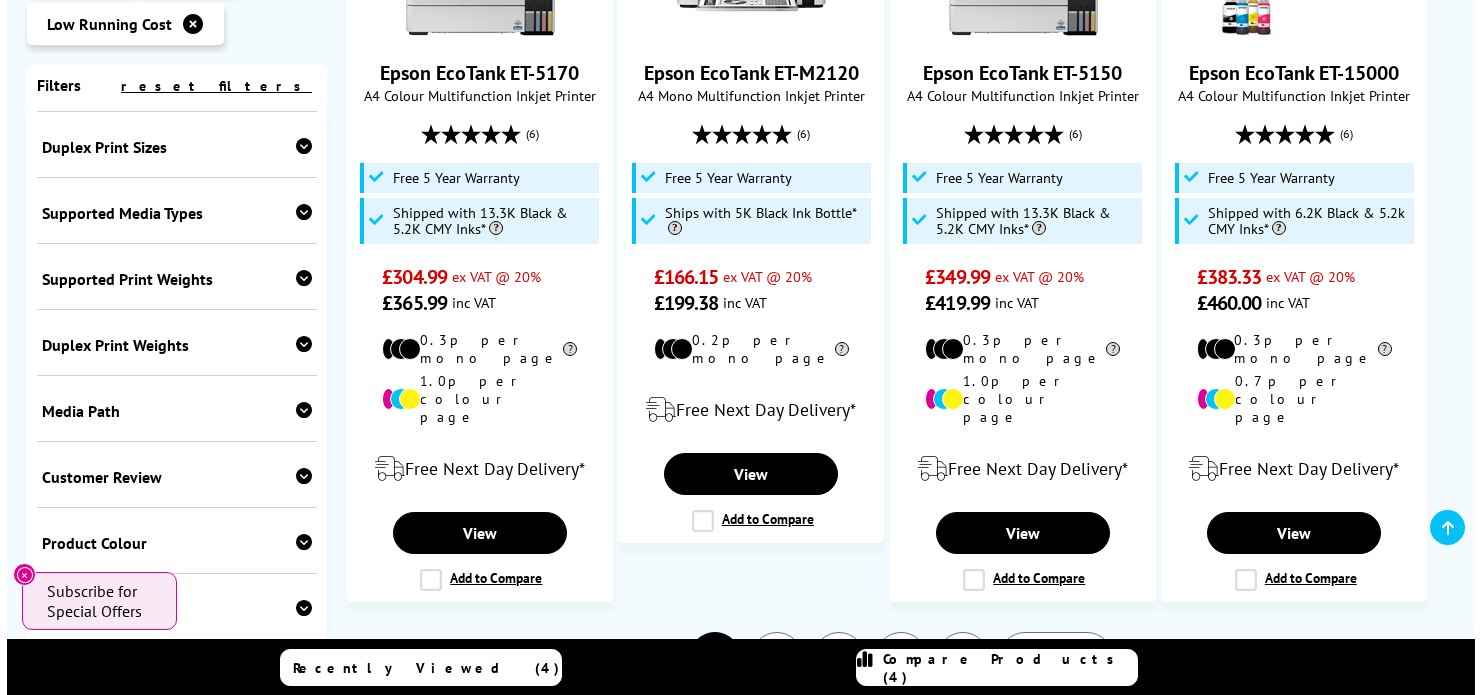scroll, scrollTop: 2357, scrollLeft: 0, axis: vertical 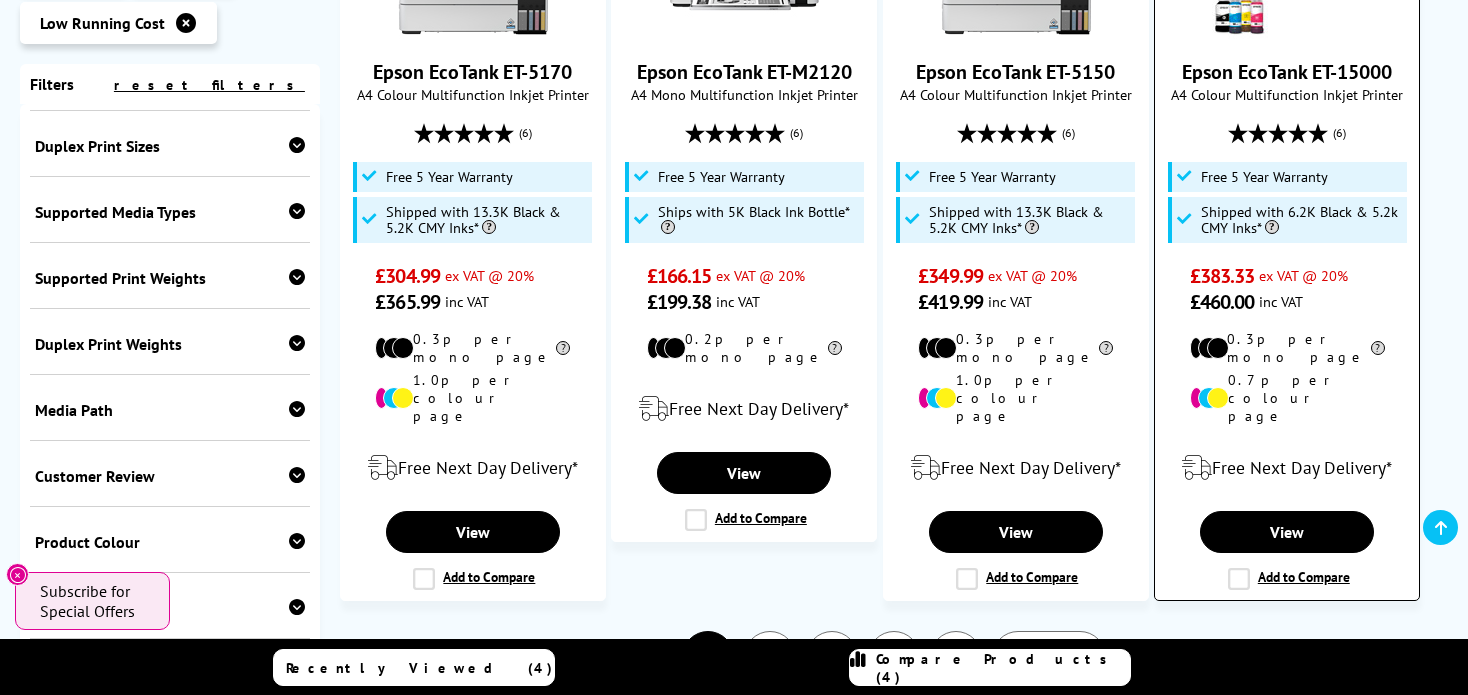 click on "Add to Compare" at bounding box center (1289, 579) 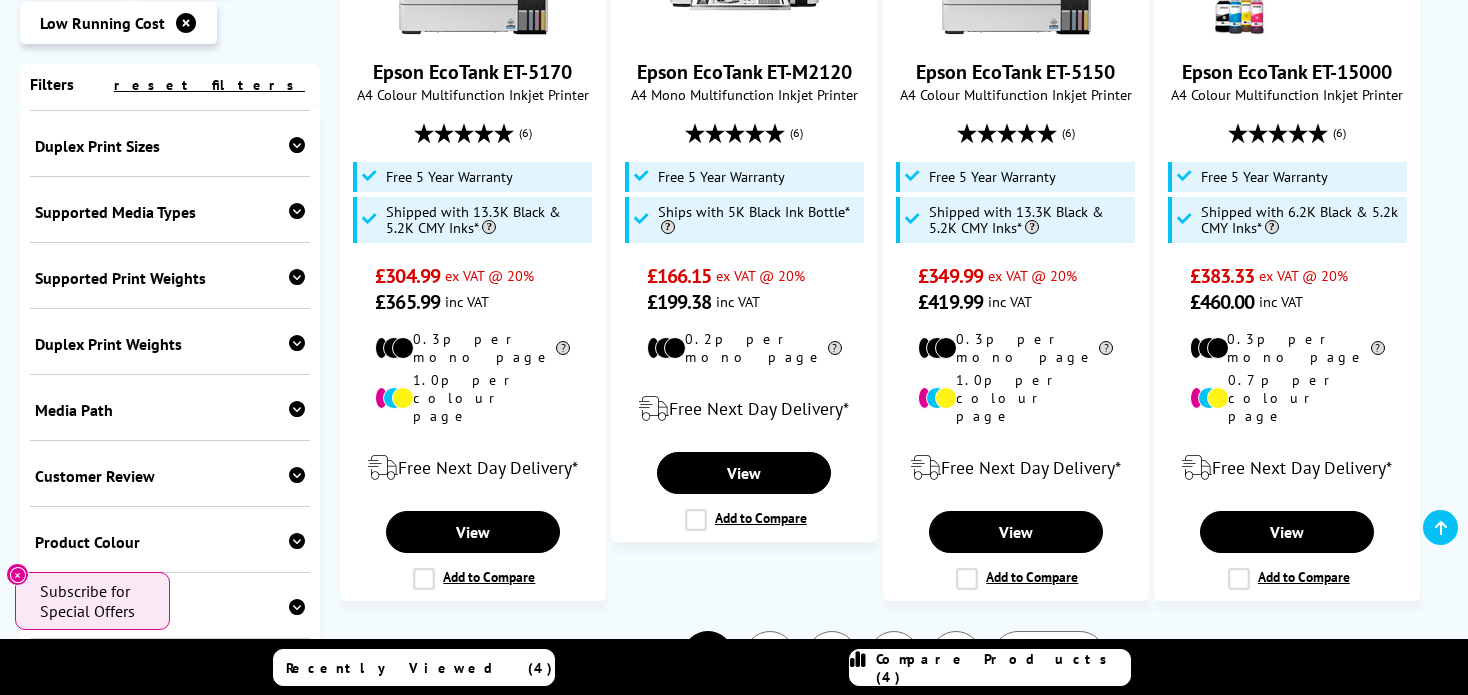 click on "Compare Products (4)" at bounding box center [1003, 668] 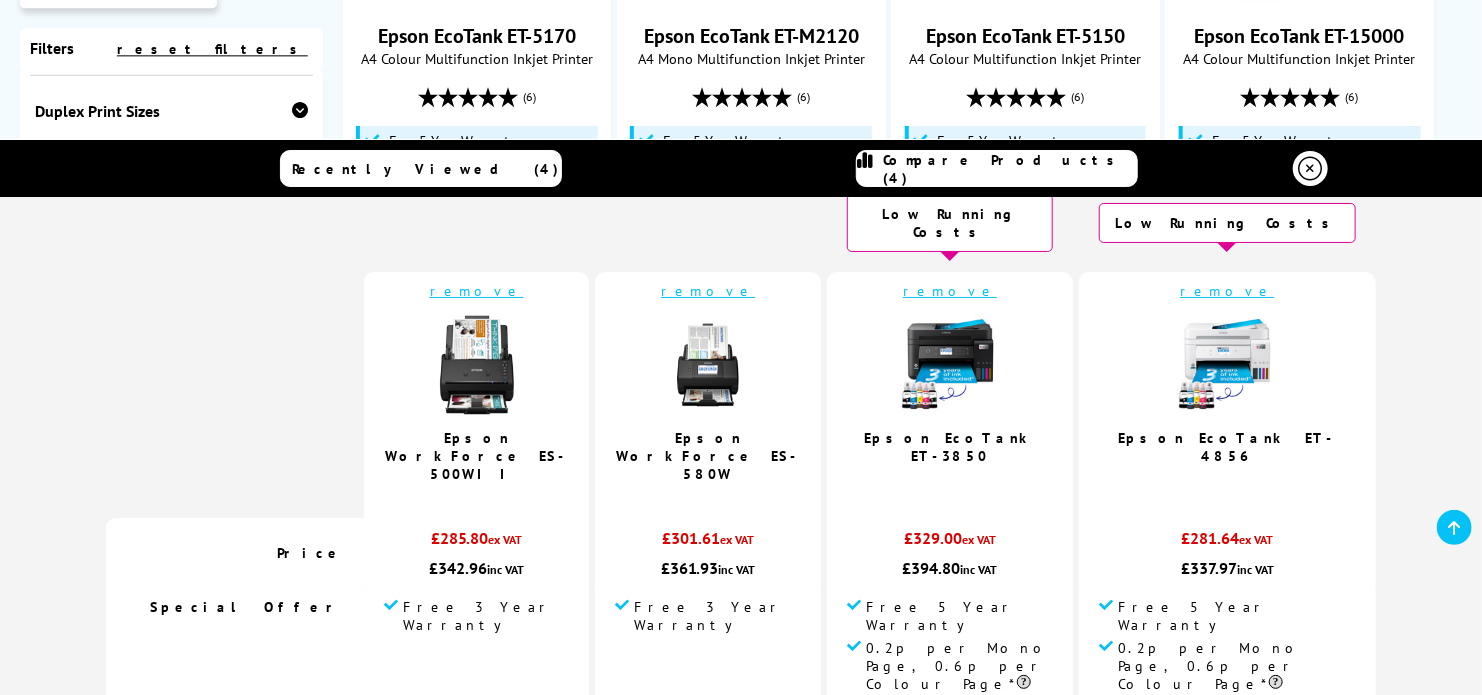 scroll, scrollTop: 53, scrollLeft: 0, axis: vertical 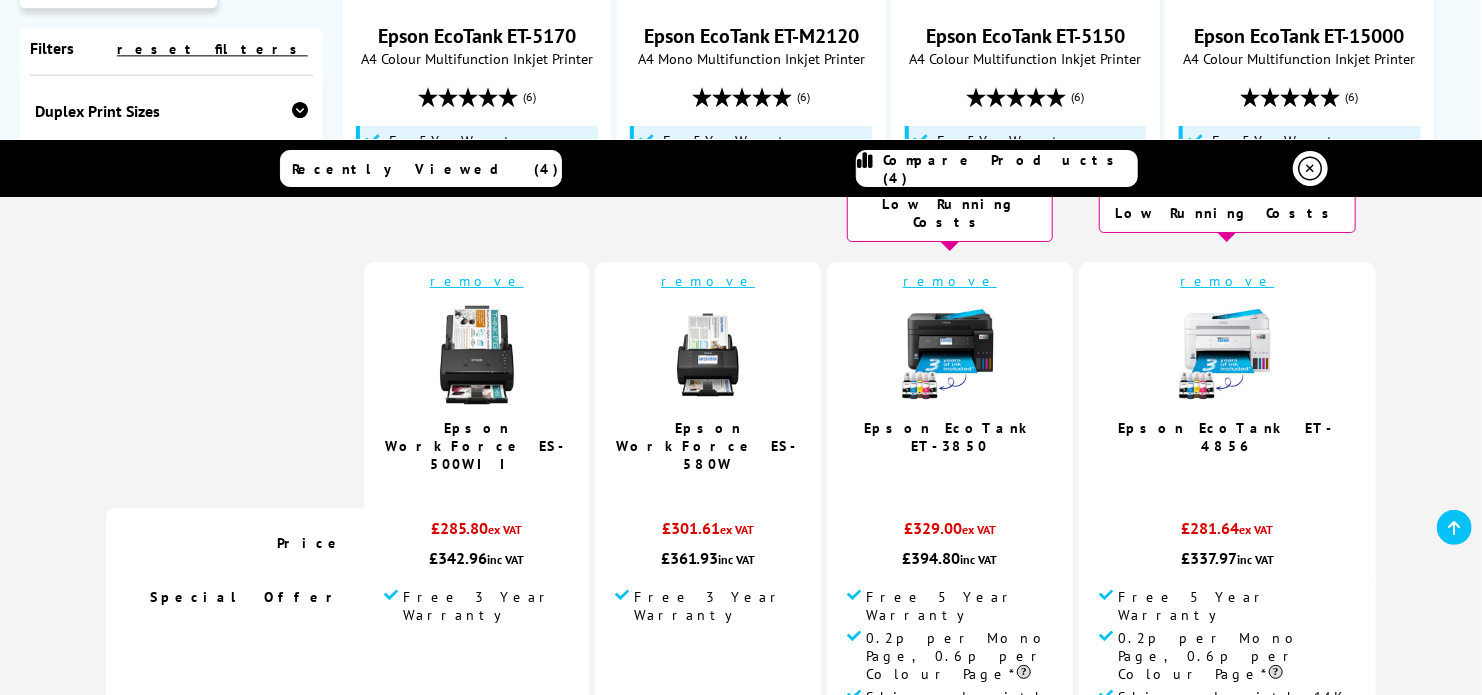 click on "remove" at bounding box center (708, 281) 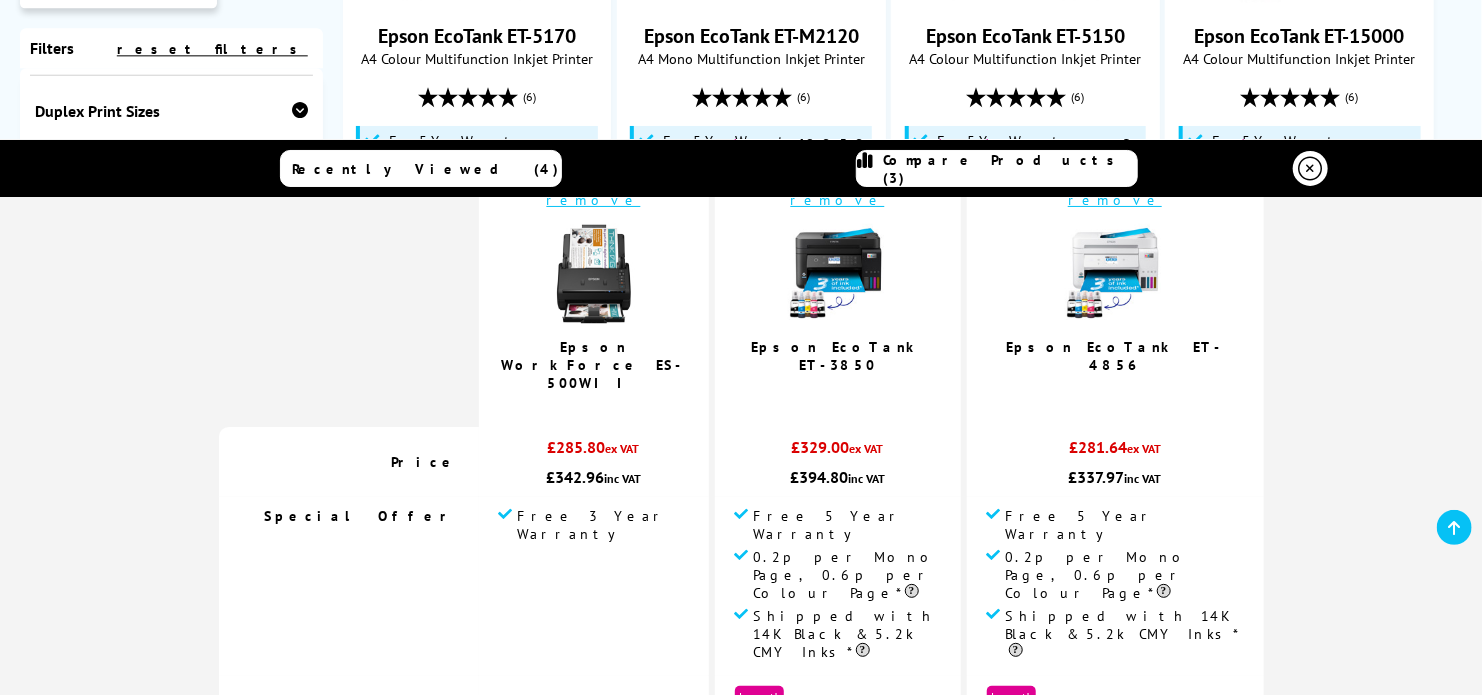 scroll, scrollTop: 0, scrollLeft: 0, axis: both 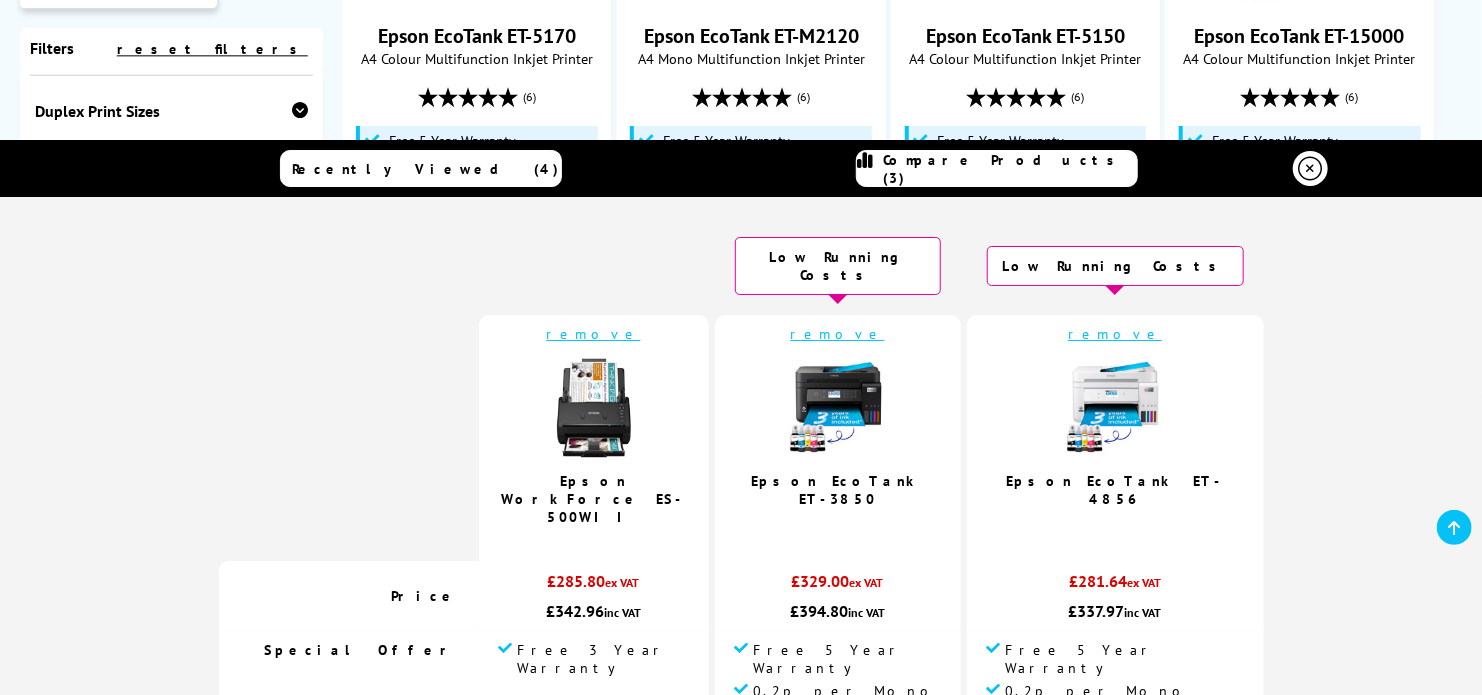 click on "remove" at bounding box center (594, 334) 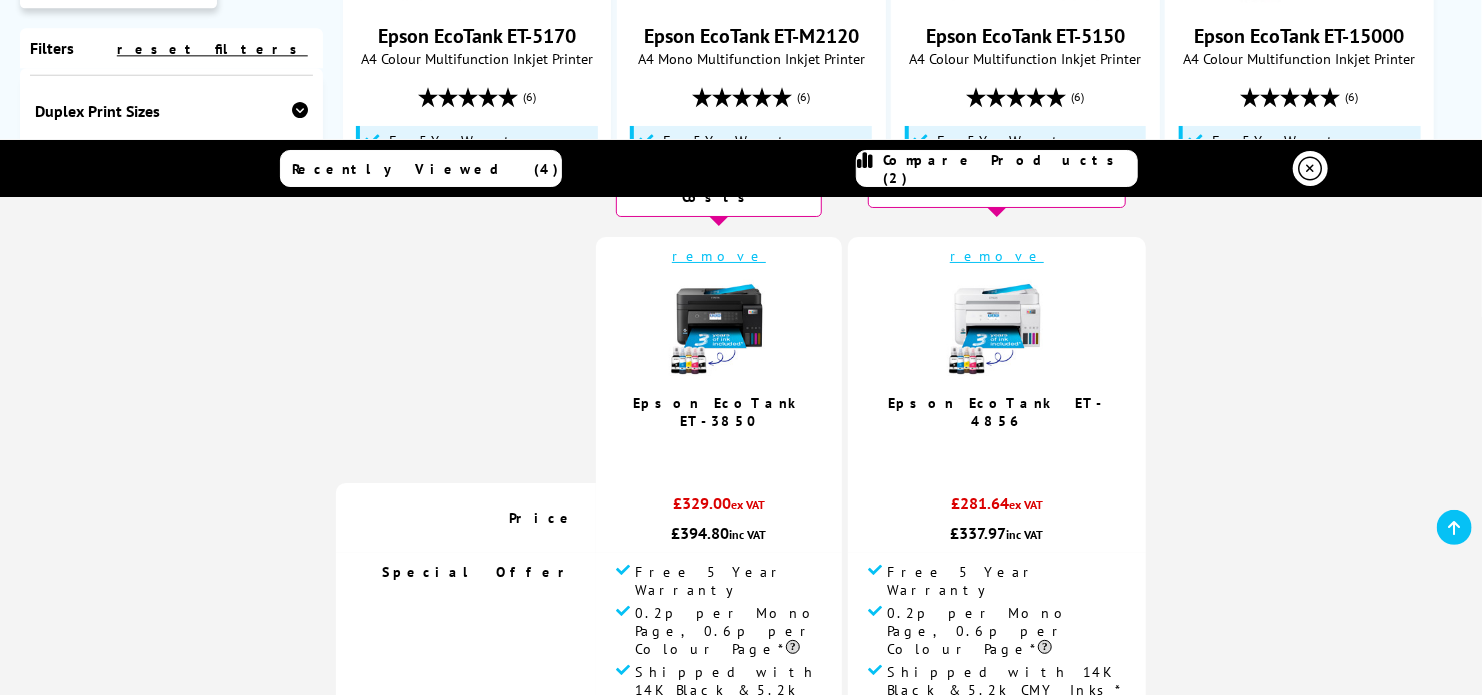 scroll, scrollTop: 80, scrollLeft: 0, axis: vertical 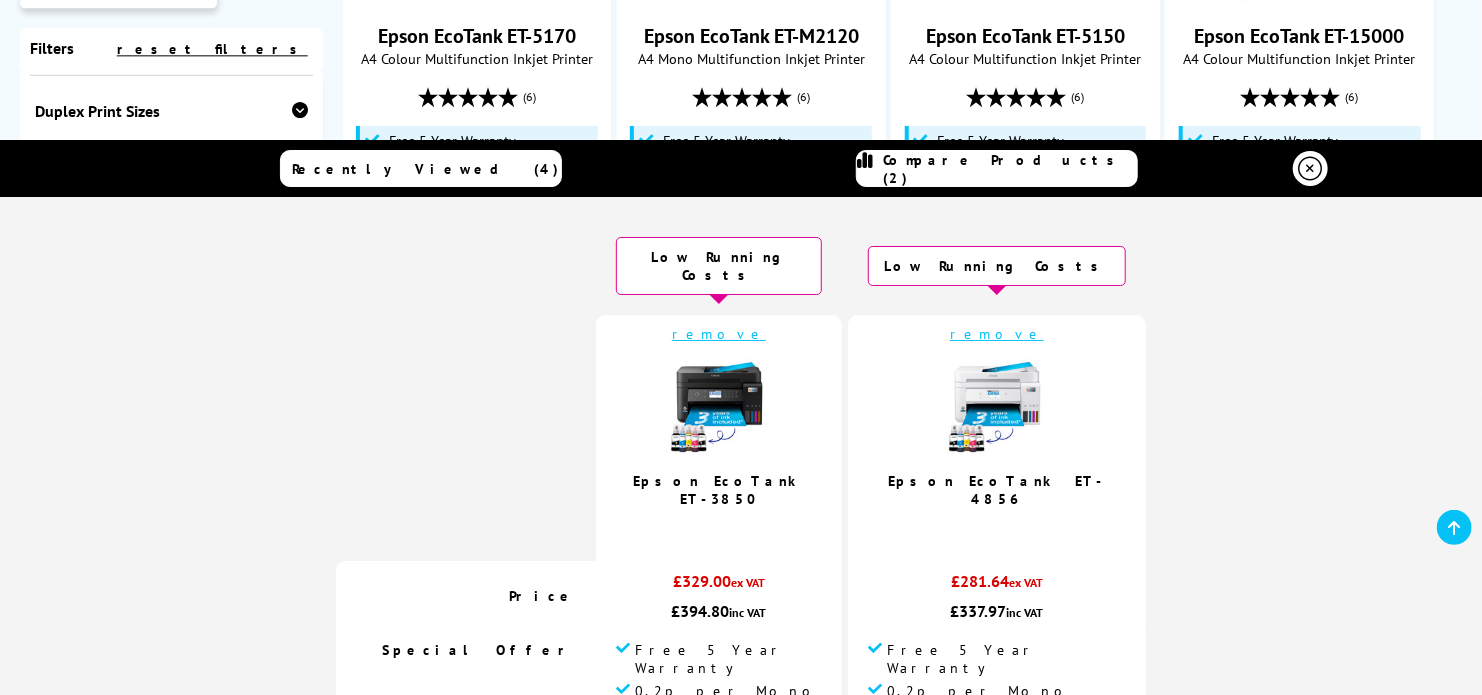 click at bounding box center [1311, 169] 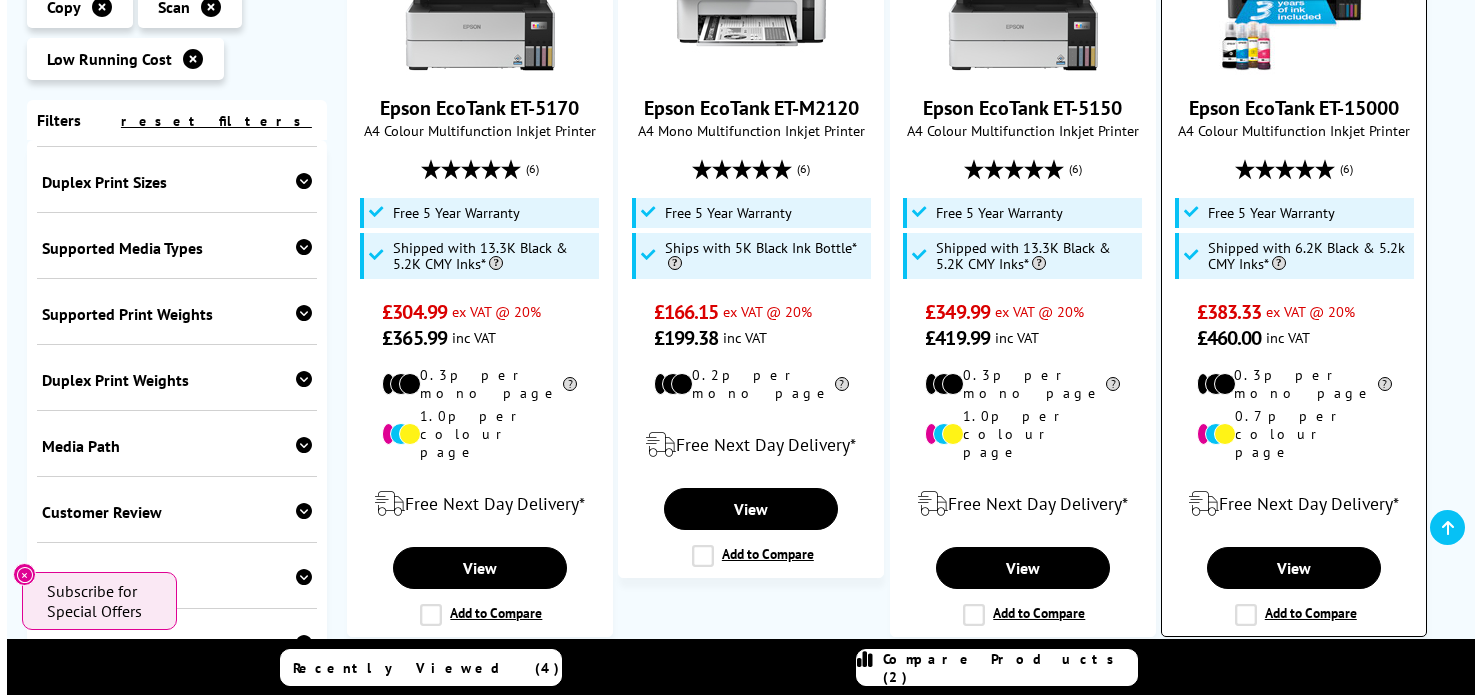 scroll, scrollTop: 2324, scrollLeft: 0, axis: vertical 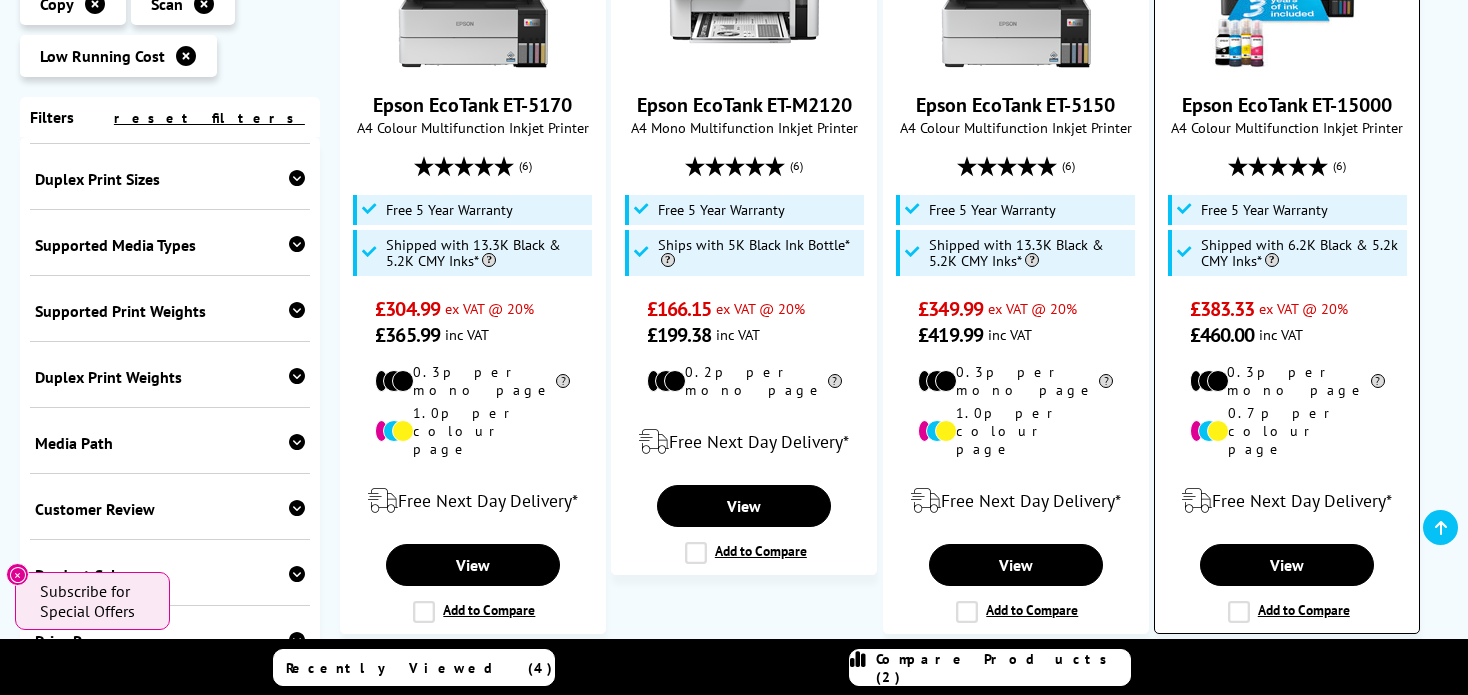 click on "Add to Compare" at bounding box center [1289, 612] 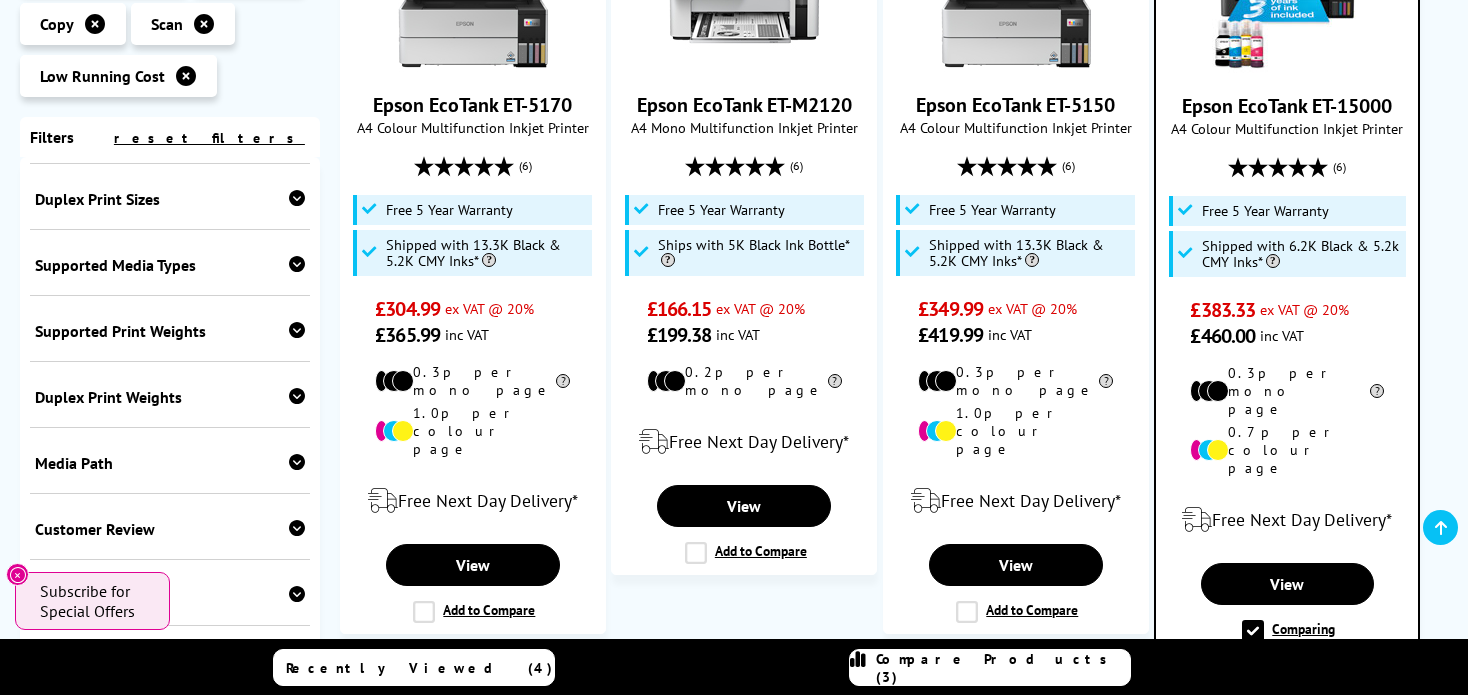 click on "Compare Products (3)" at bounding box center (1003, 668) 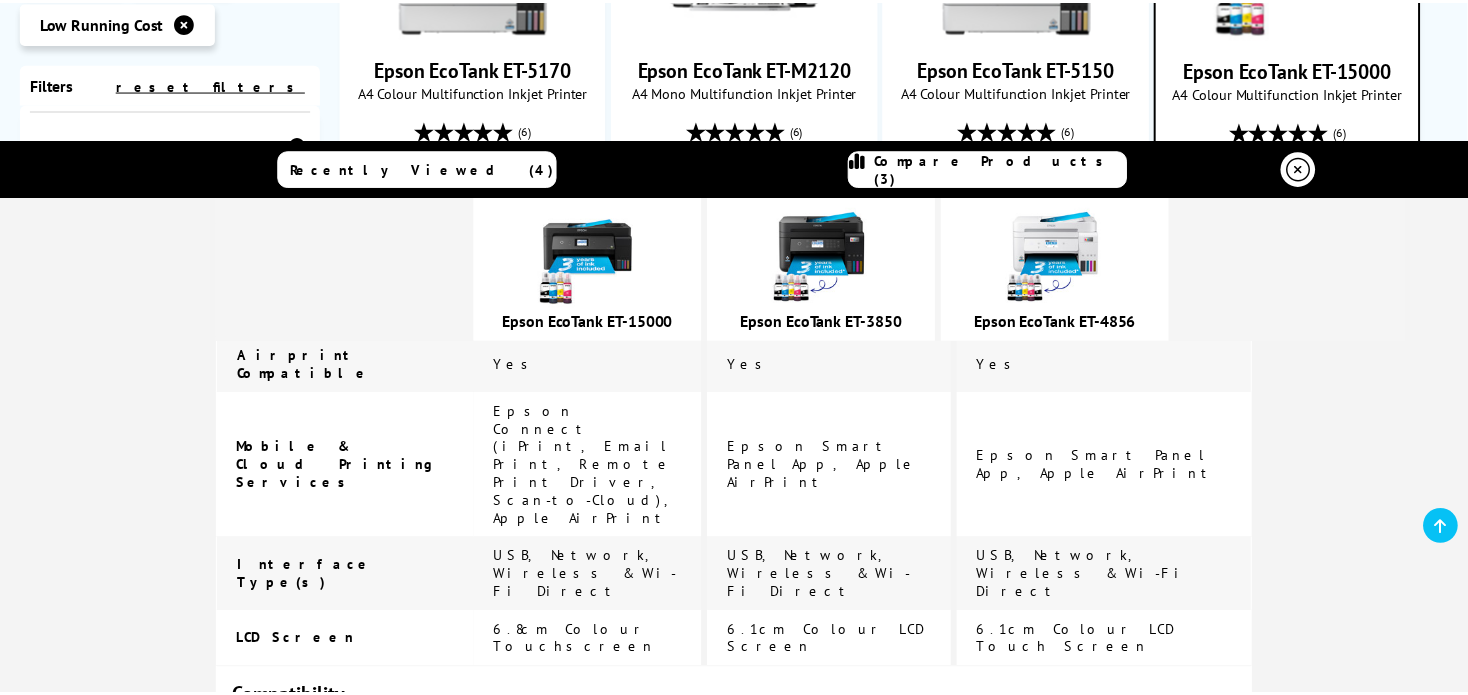 scroll, scrollTop: 0, scrollLeft: 0, axis: both 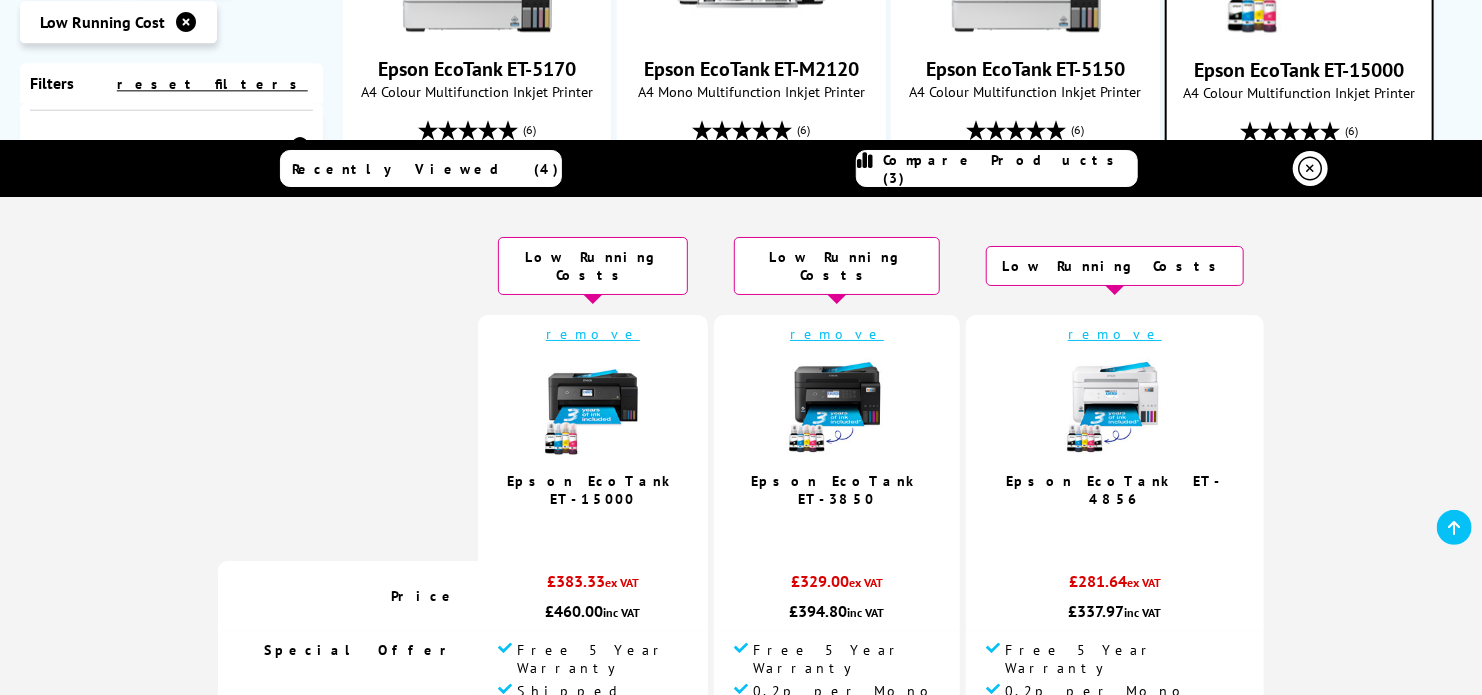 click on "remove" at bounding box center (593, 334) 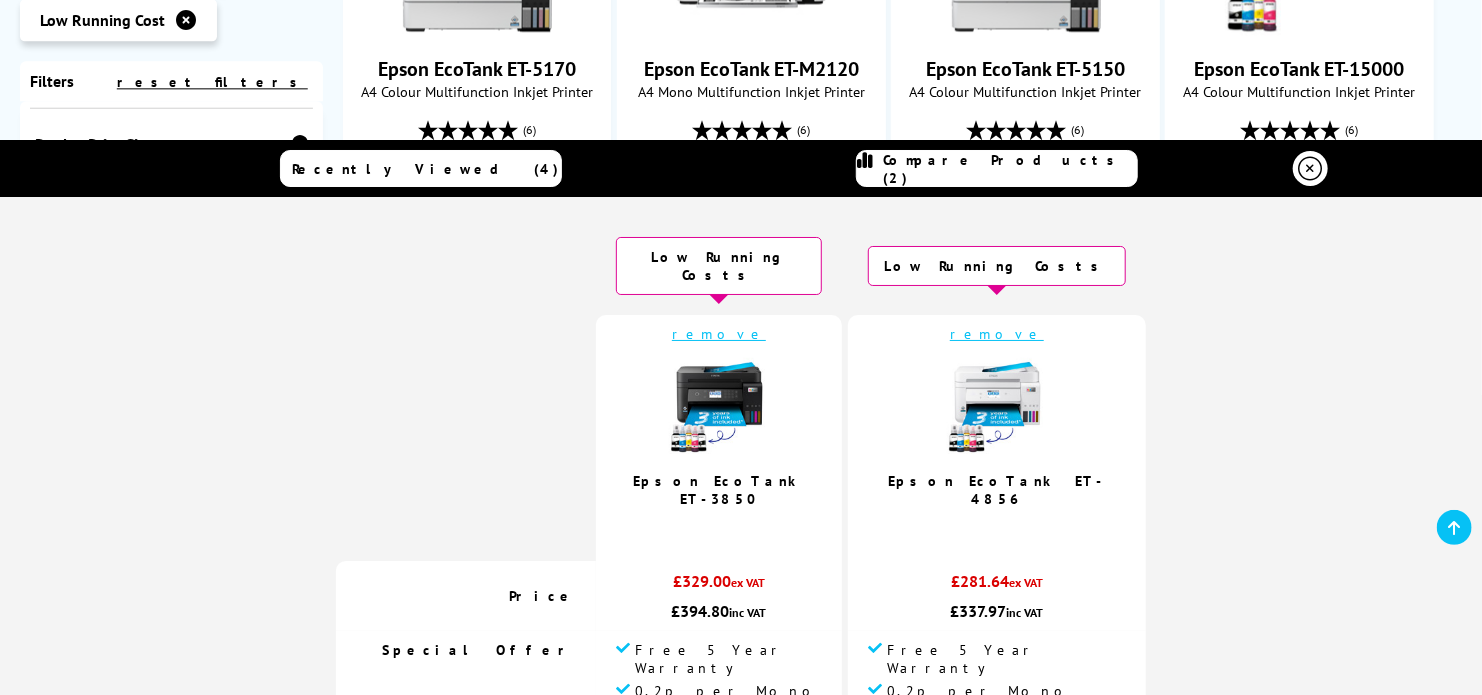 click at bounding box center [1311, 169] 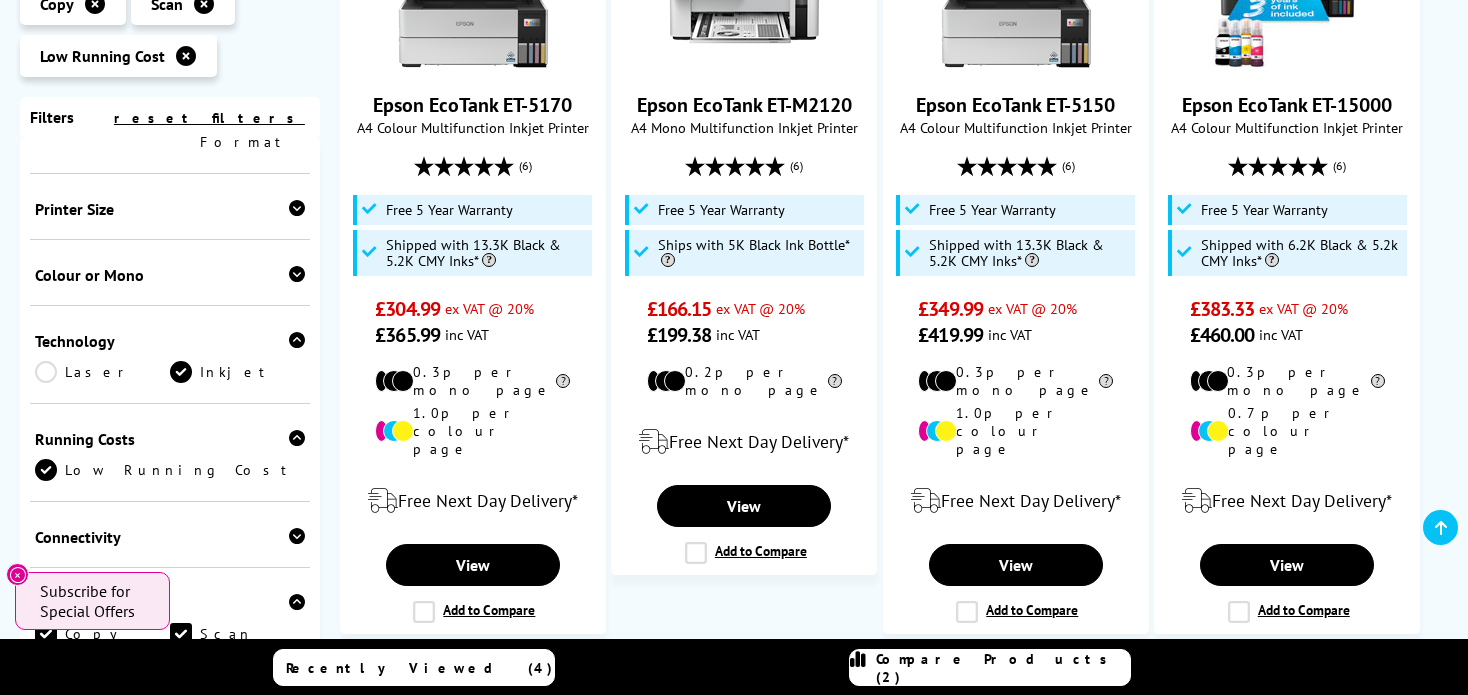 scroll, scrollTop: 0, scrollLeft: 0, axis: both 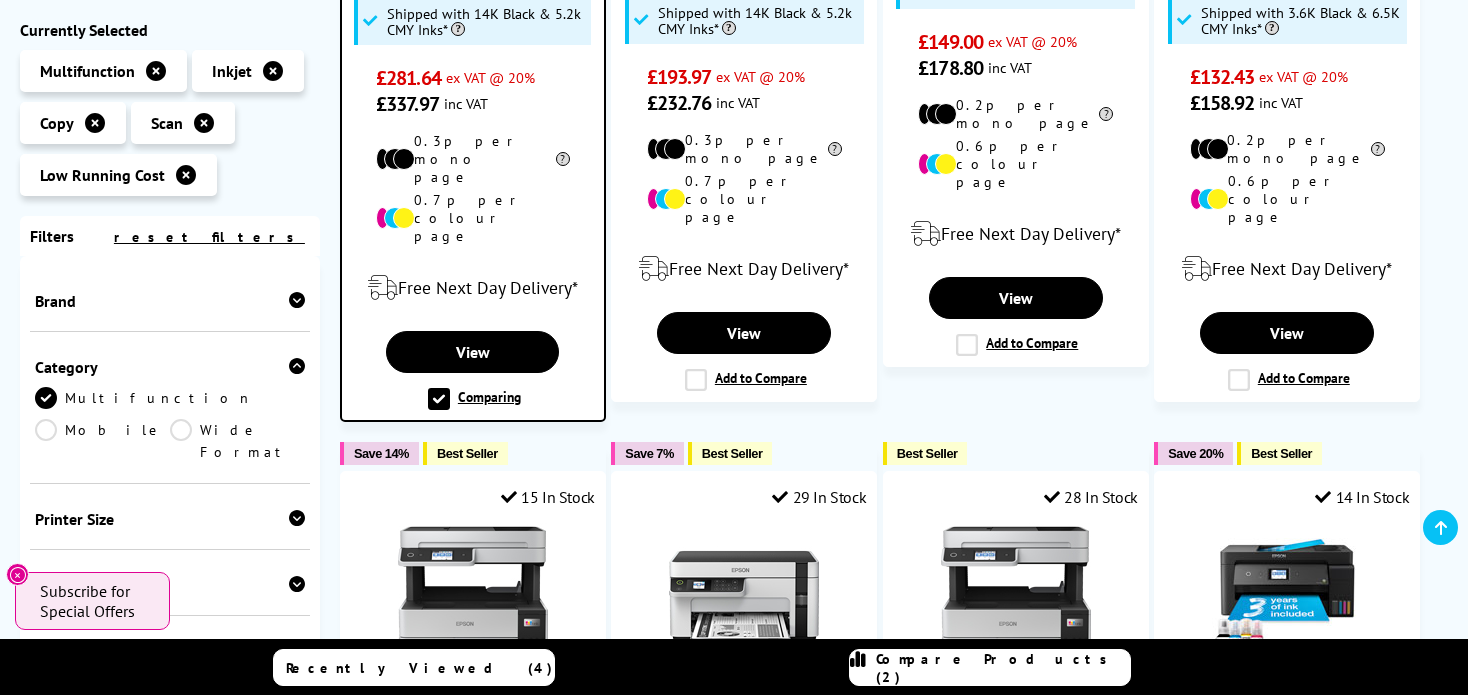click at bounding box center (297, 300) 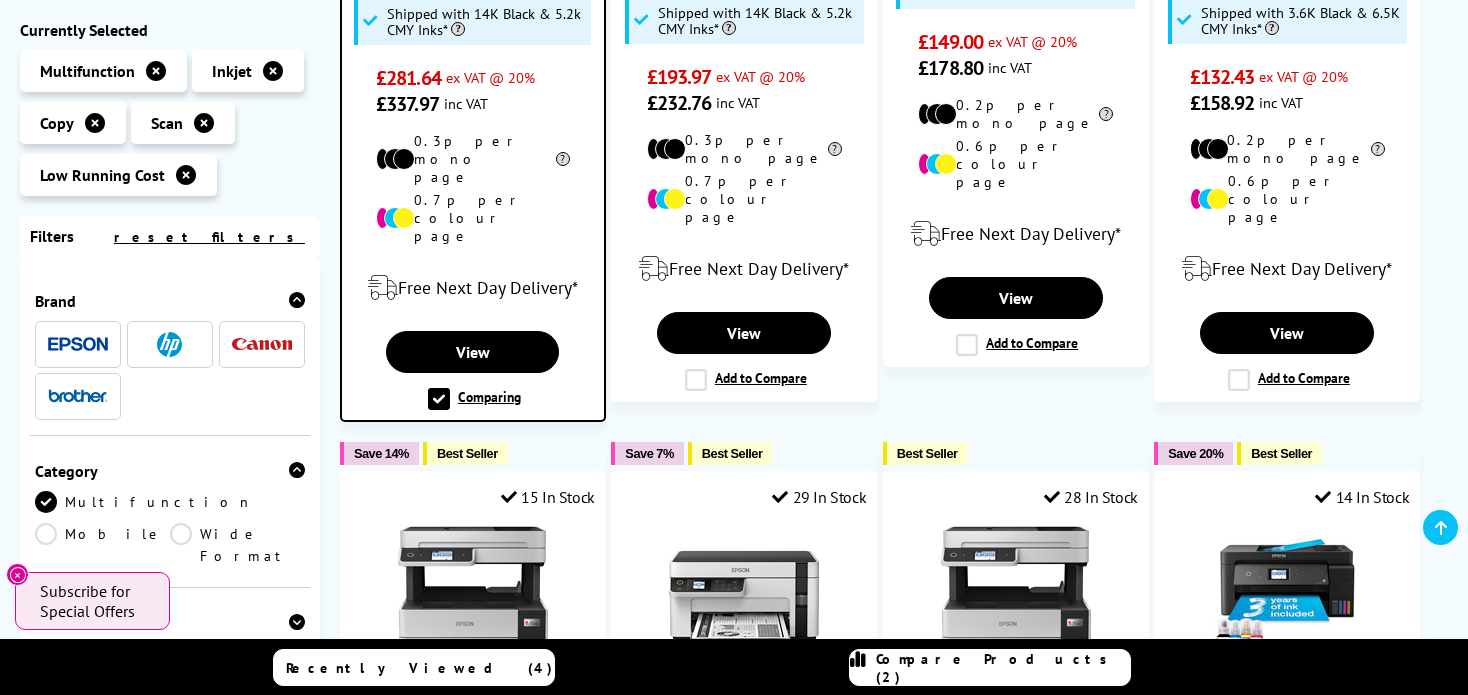 click at bounding box center [78, 344] 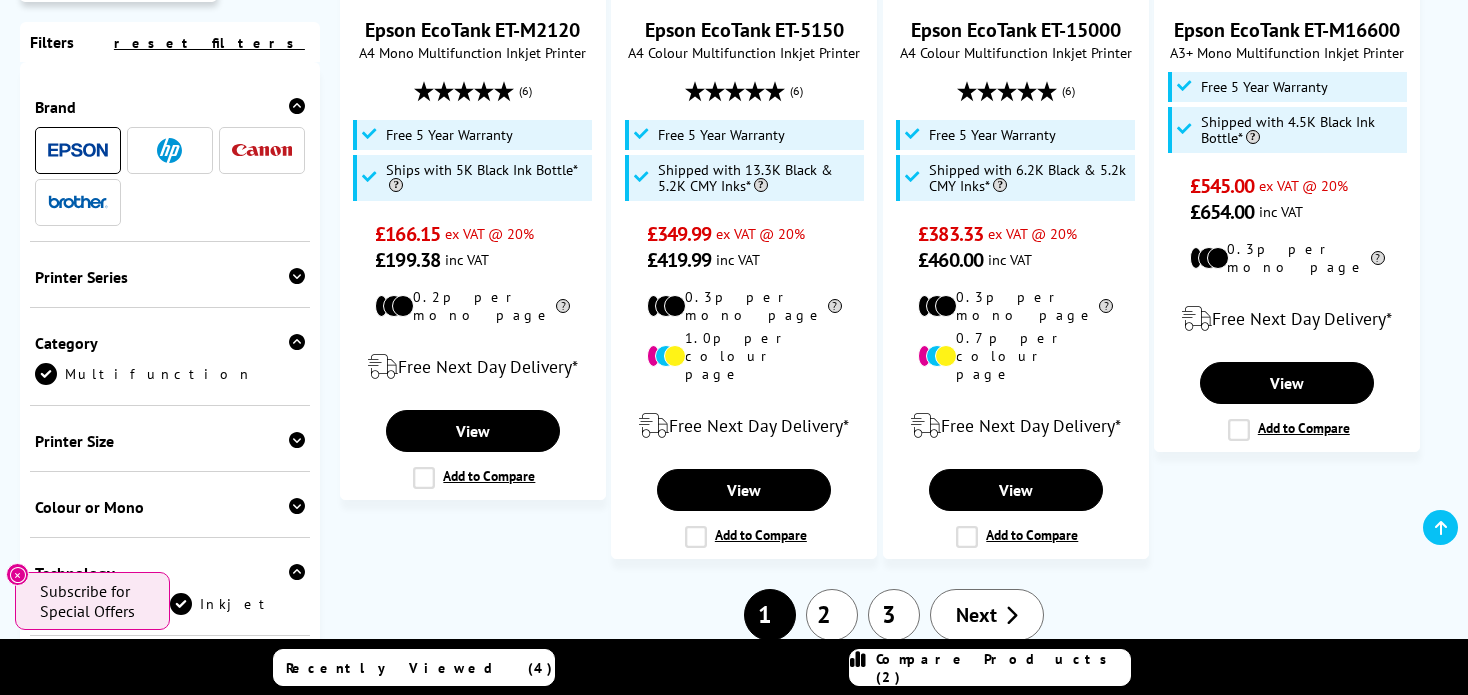 scroll, scrollTop: 2380, scrollLeft: 0, axis: vertical 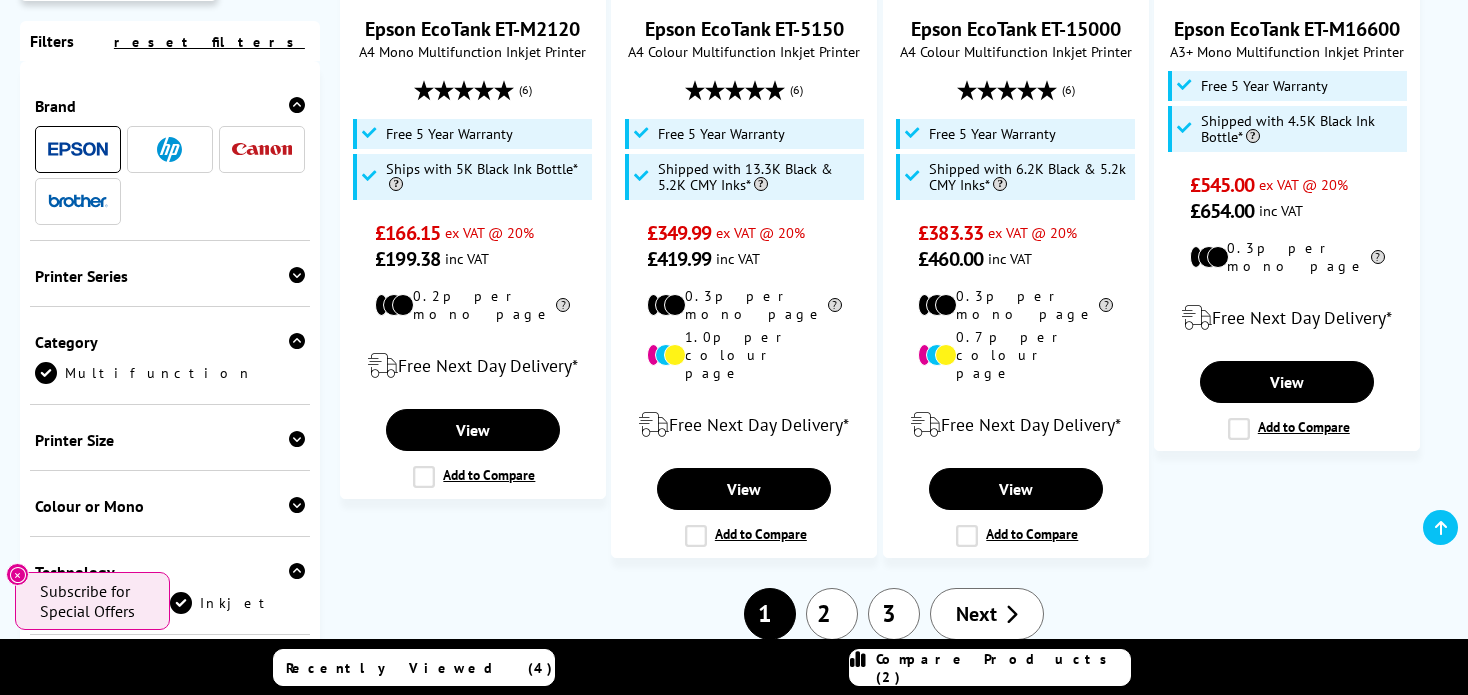click on "2" at bounding box center (832, 614) 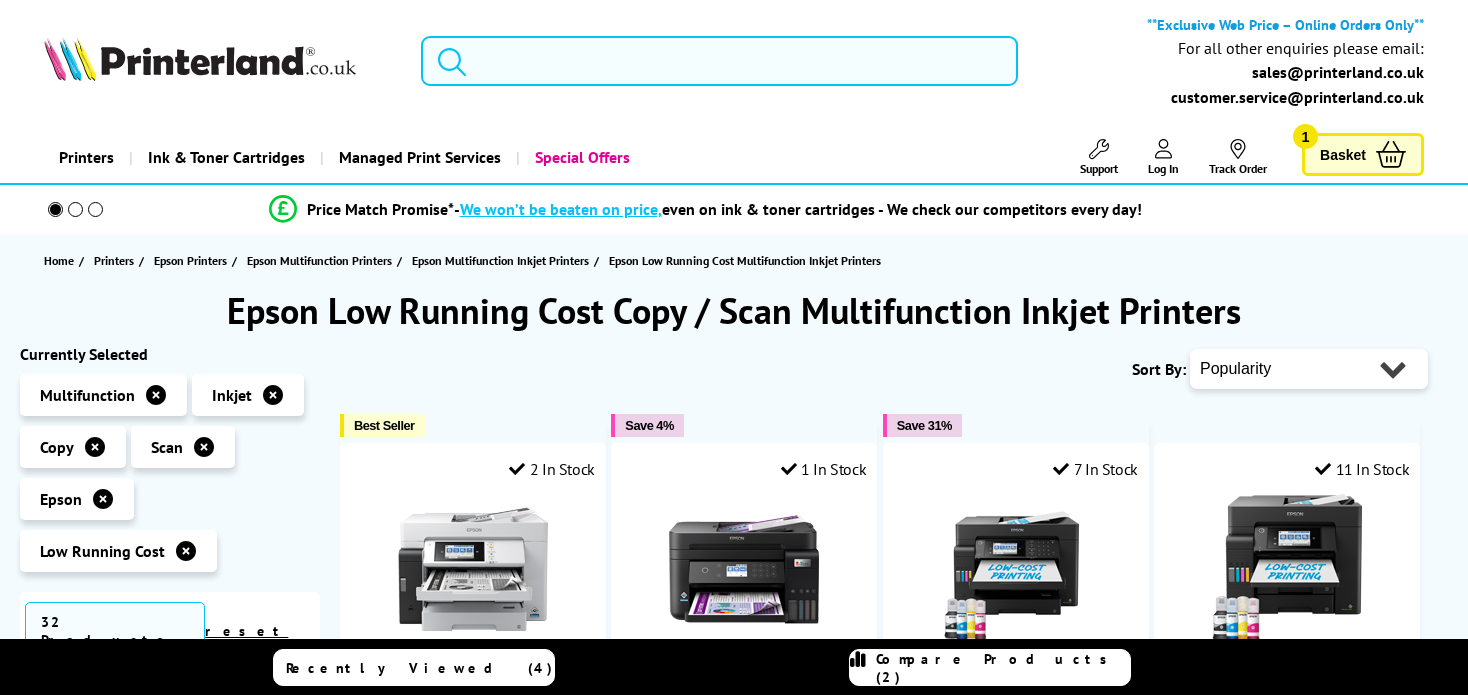 scroll, scrollTop: 0, scrollLeft: 0, axis: both 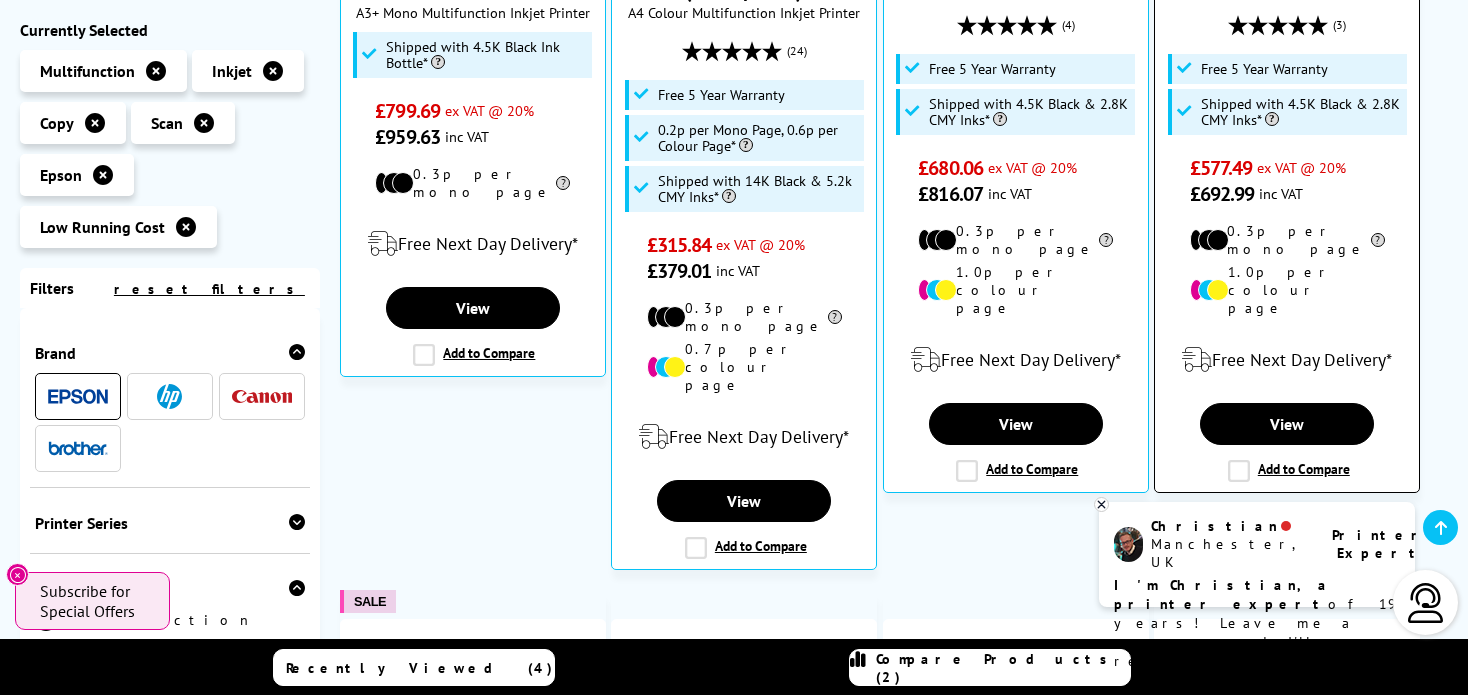 click on "Add to Compare" at bounding box center [1289, 471] 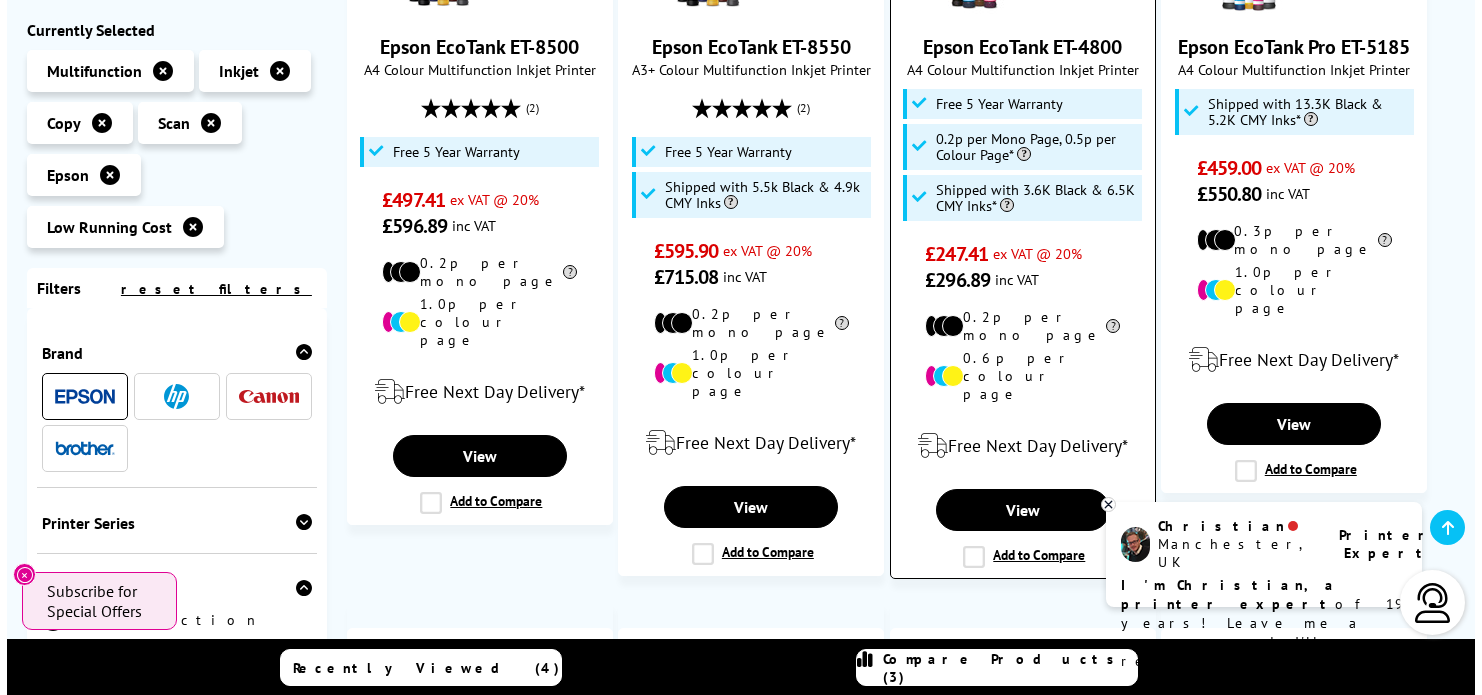 scroll, scrollTop: 1540, scrollLeft: 0, axis: vertical 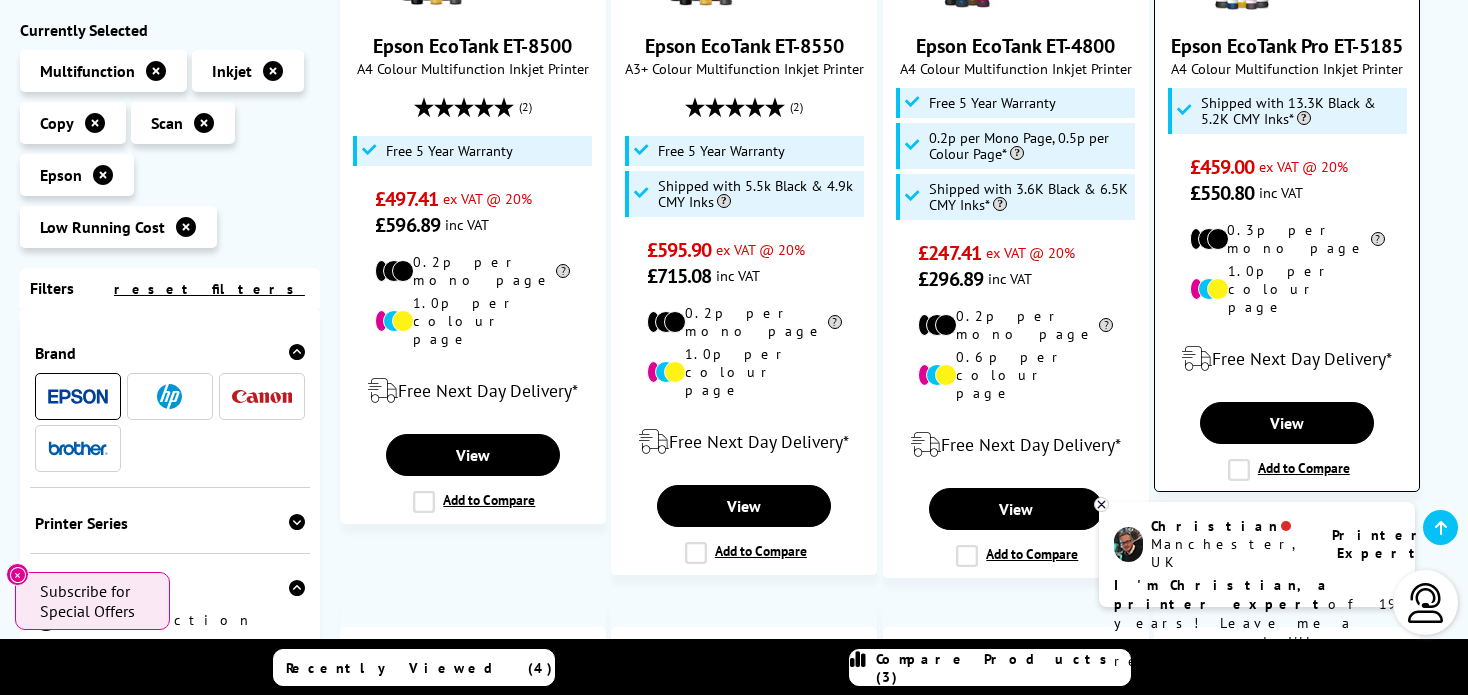 click on "Add to Compare" at bounding box center [1289, 470] 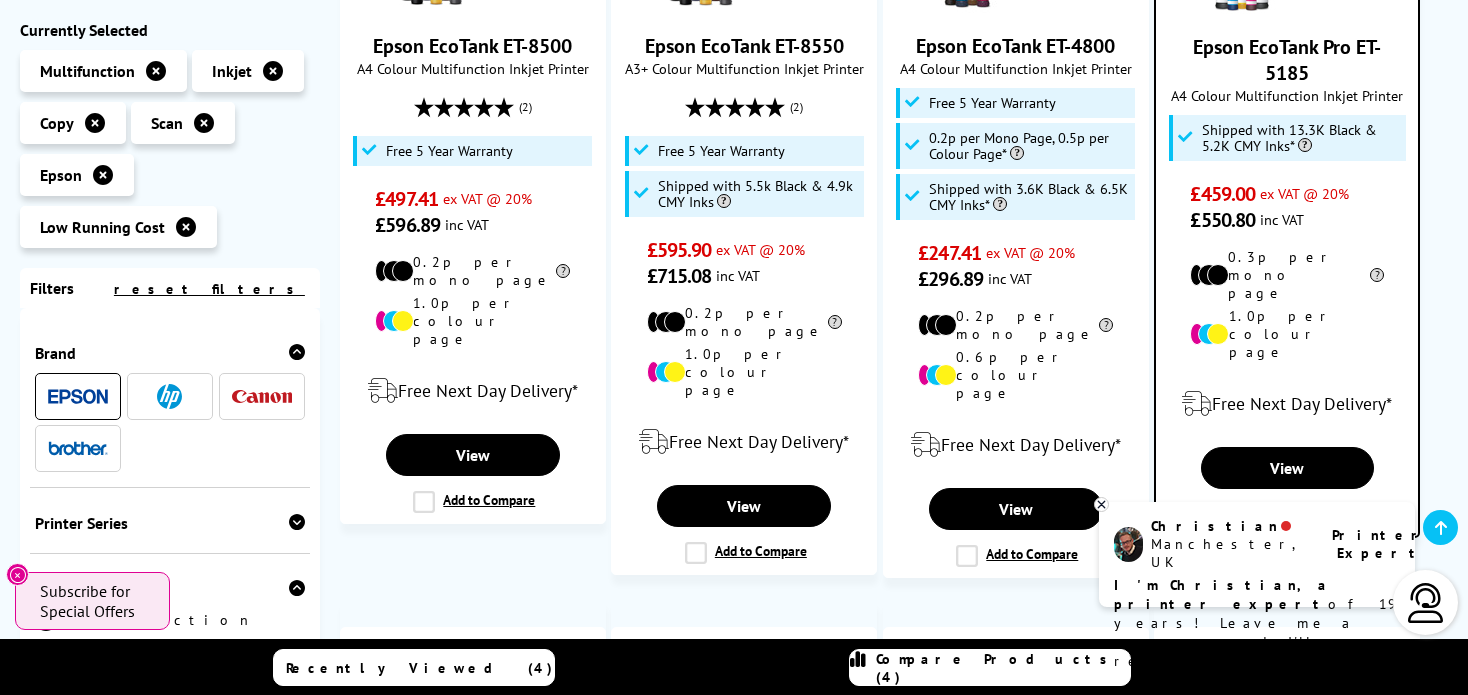 click on "Compare Products (4)" at bounding box center (1003, 668) 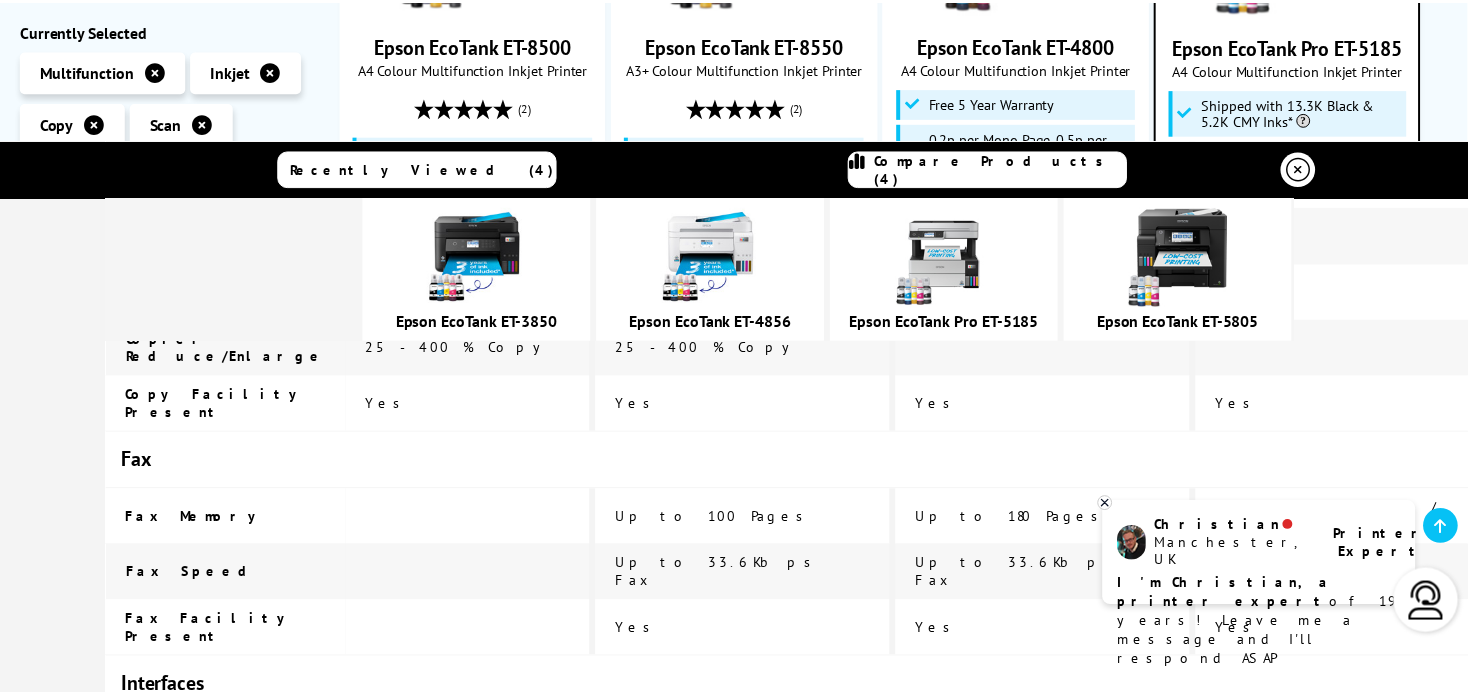 scroll, scrollTop: 2430, scrollLeft: 0, axis: vertical 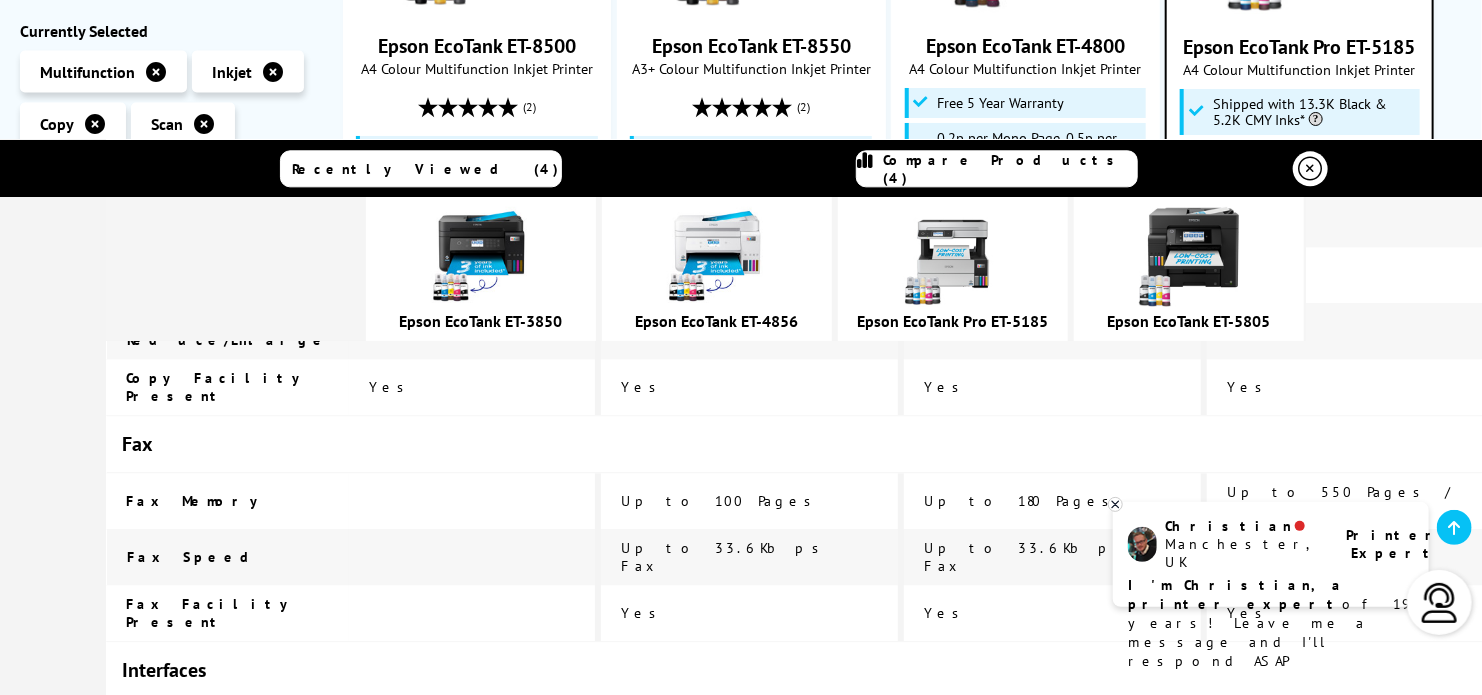 click 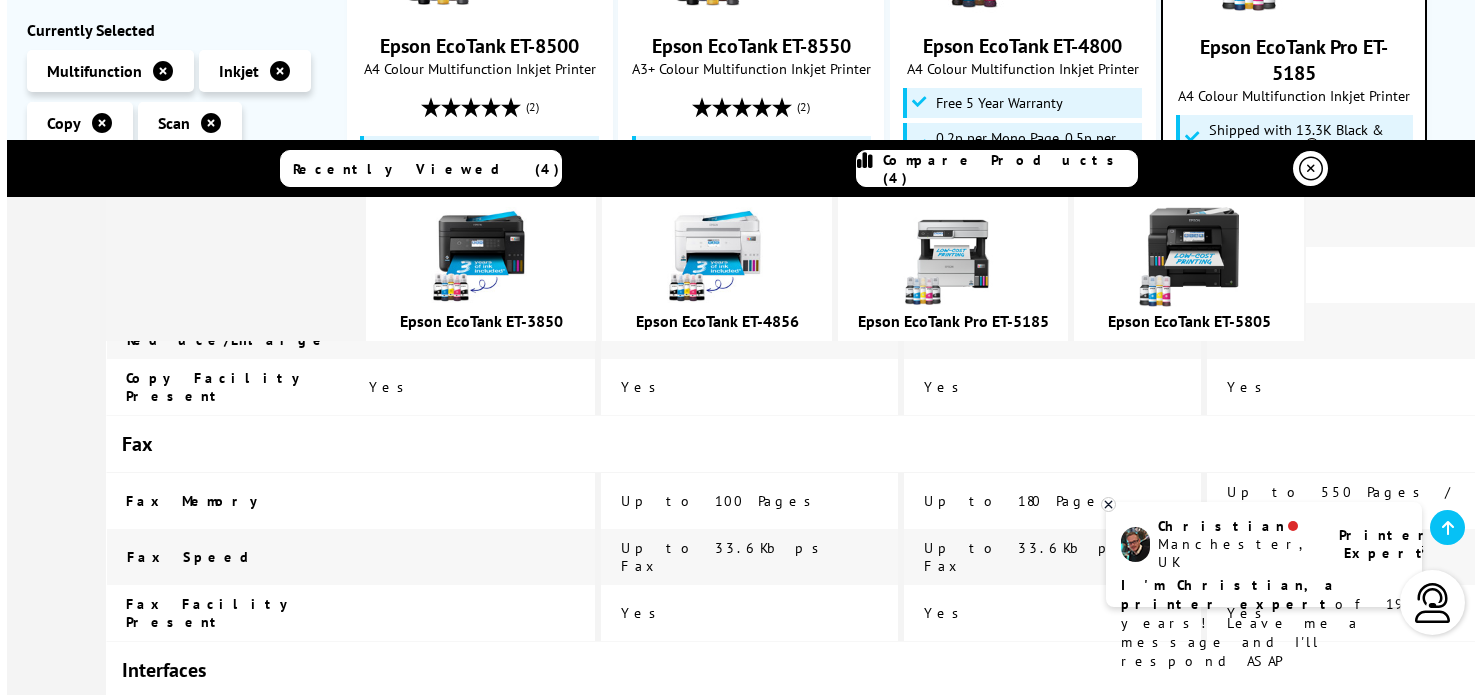 scroll, scrollTop: 0, scrollLeft: 0, axis: both 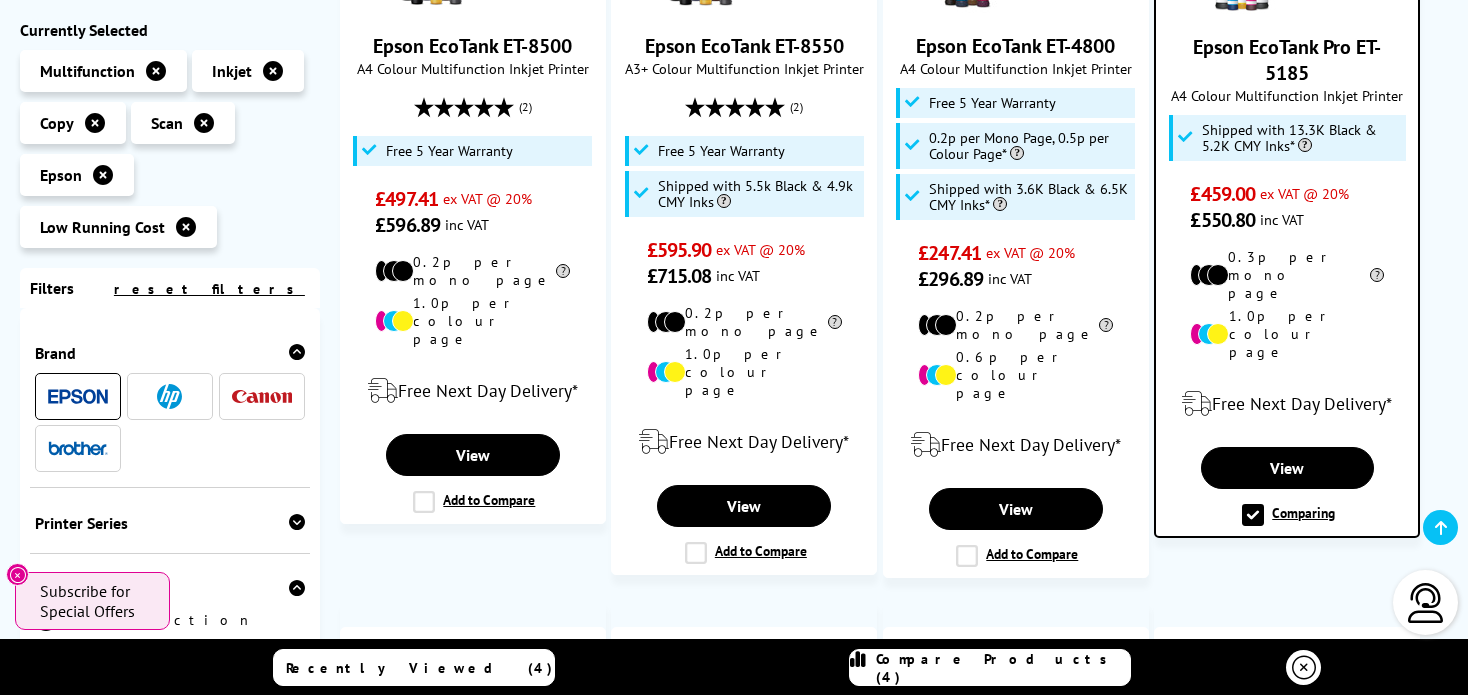 click on "Compare Products (4)" at bounding box center [1003, 668] 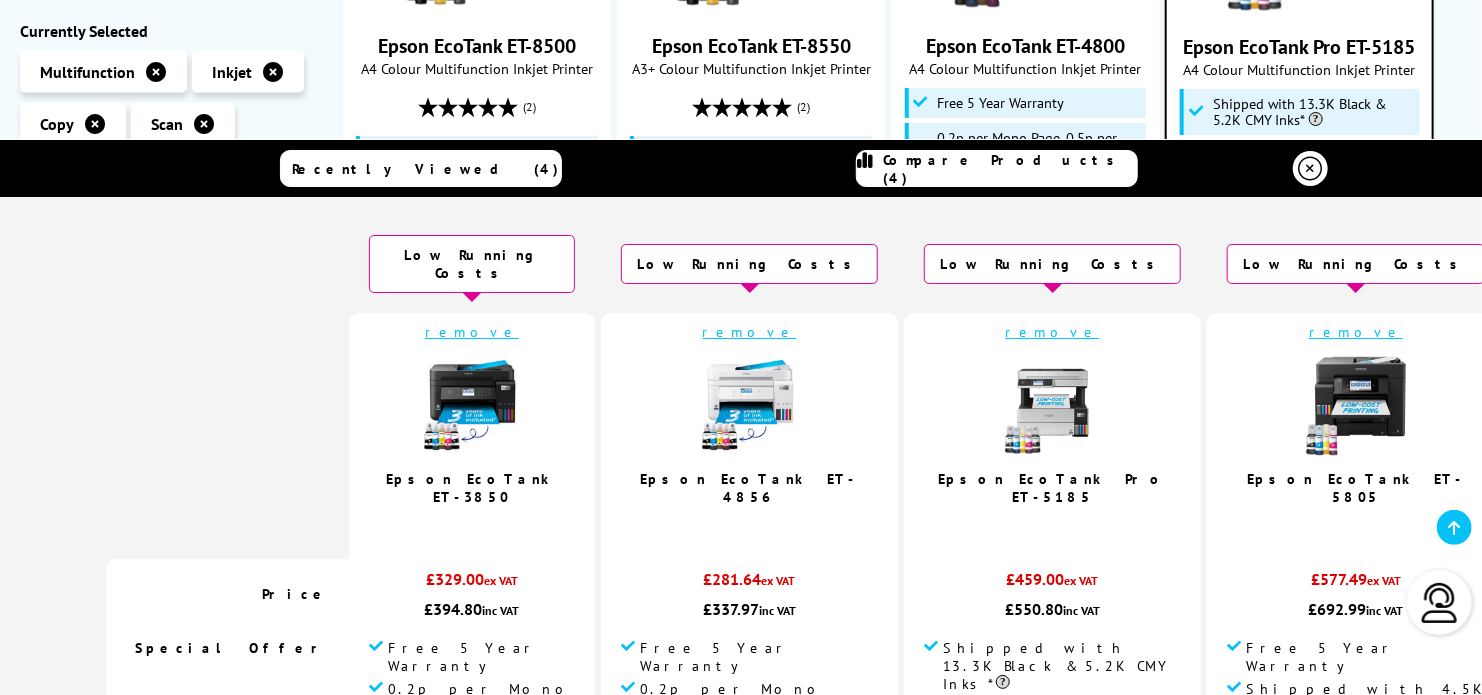 scroll, scrollTop: 0, scrollLeft: 0, axis: both 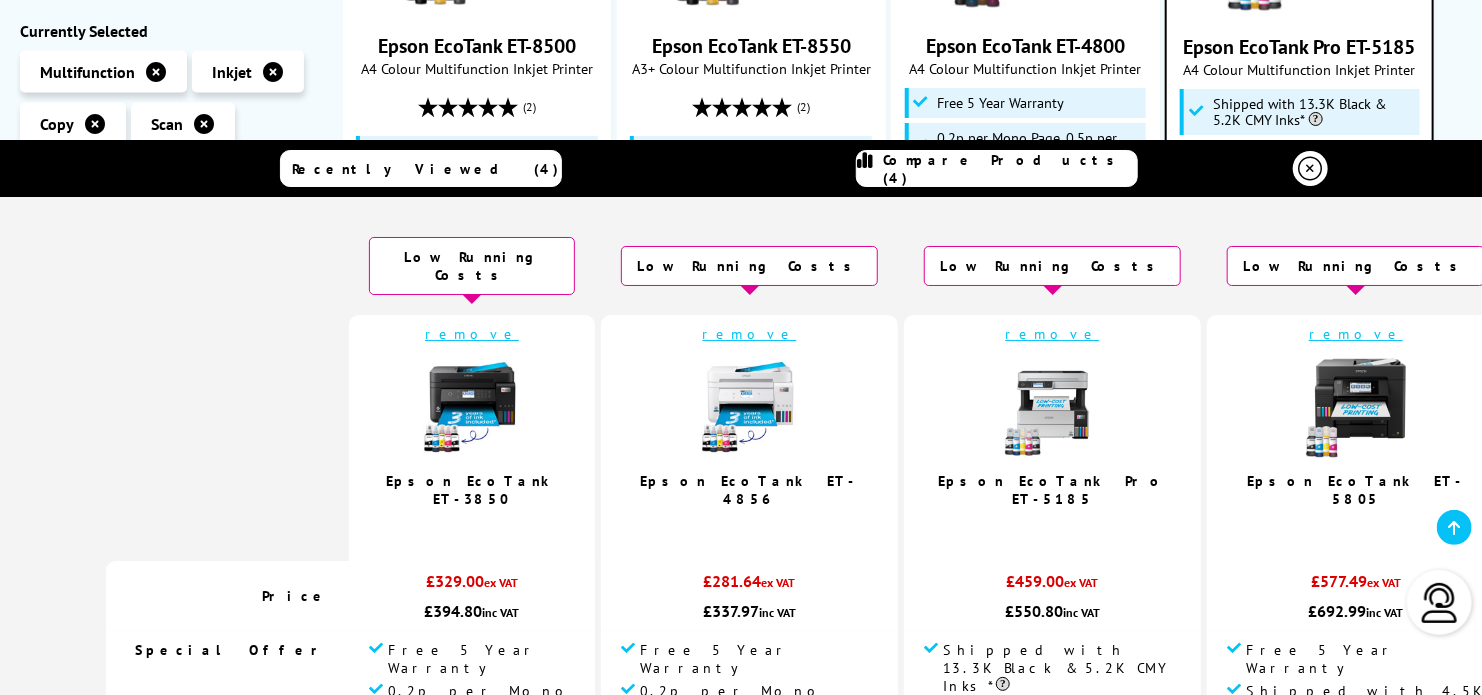 click on "remove" at bounding box center [1053, 334] 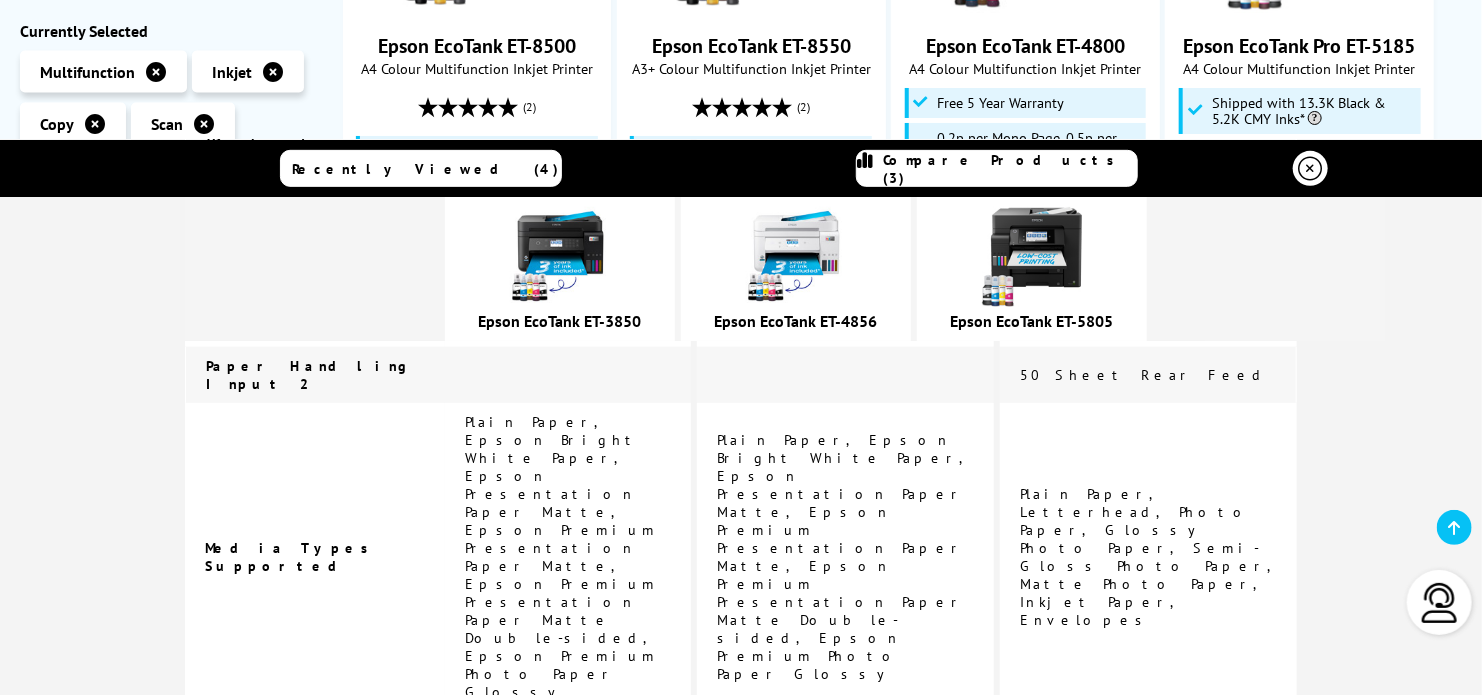 scroll, scrollTop: 0, scrollLeft: 0, axis: both 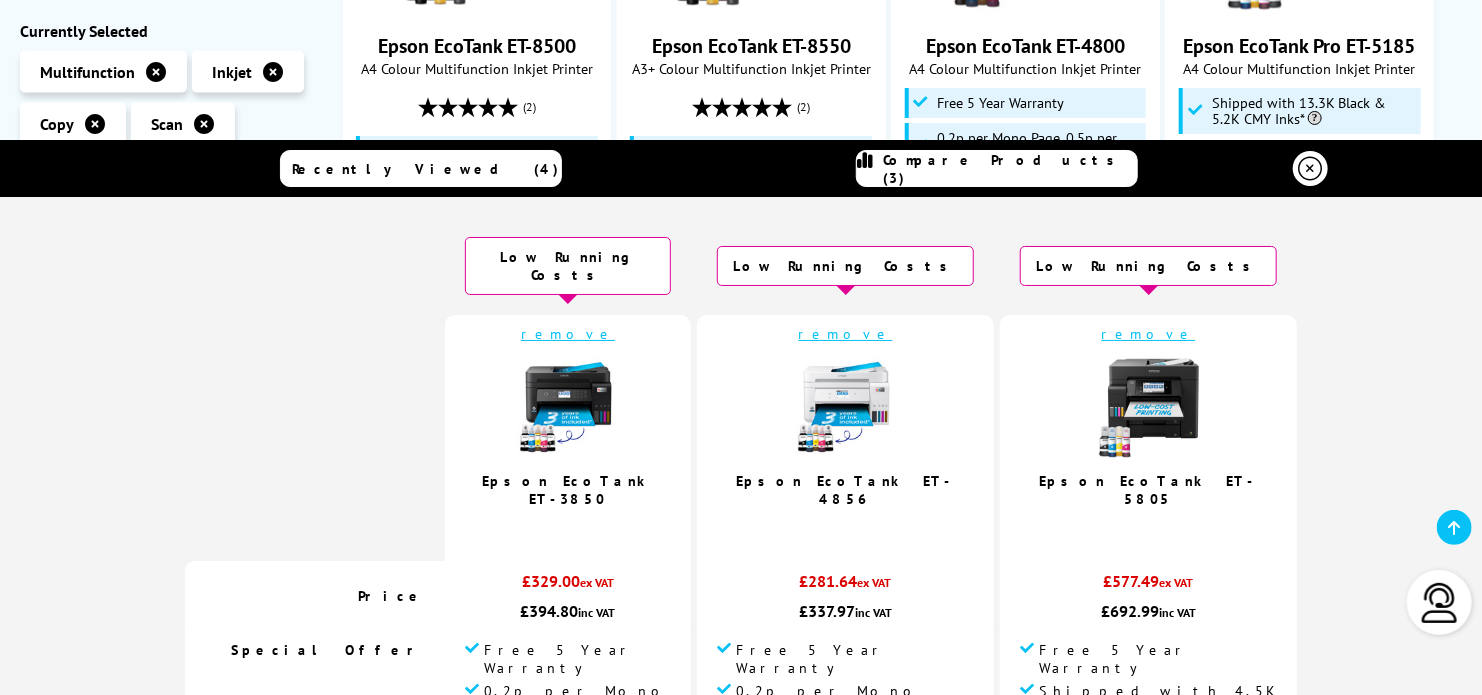 click at bounding box center [1149, 408] 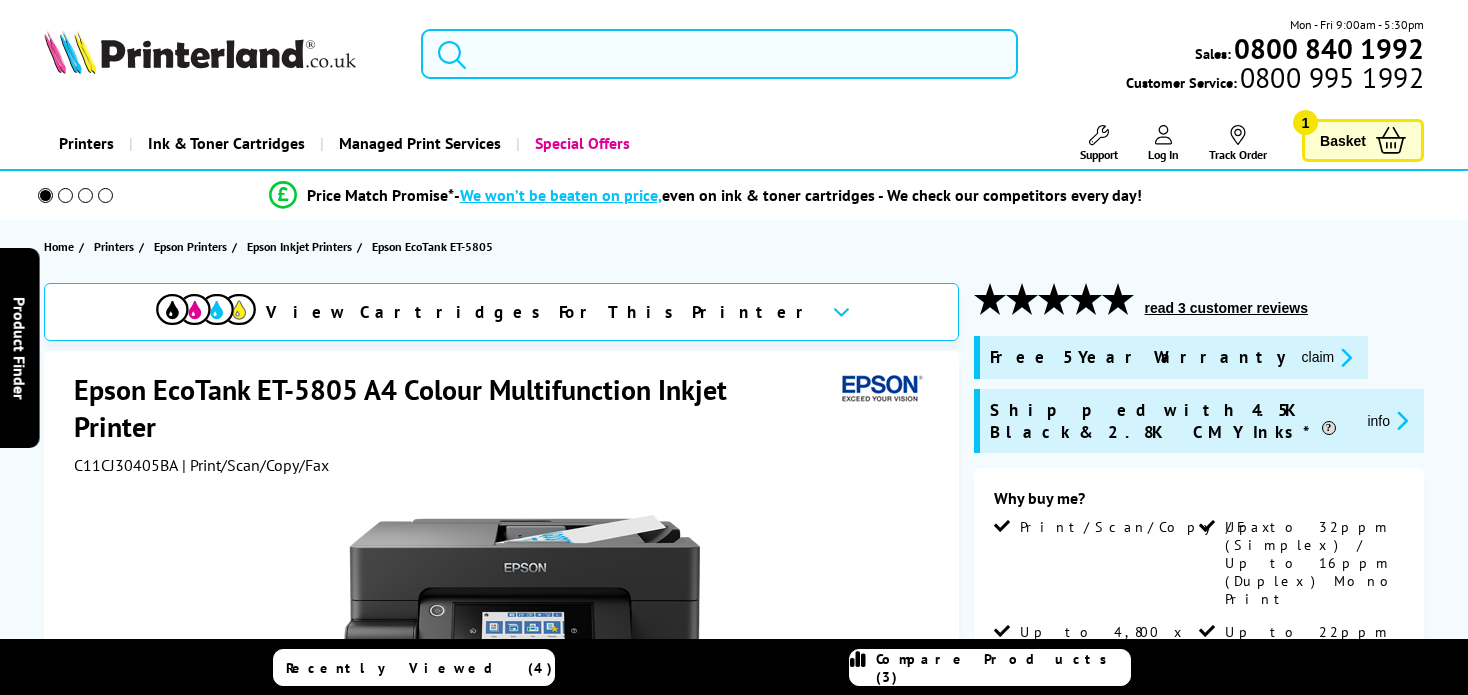 scroll, scrollTop: 0, scrollLeft: 0, axis: both 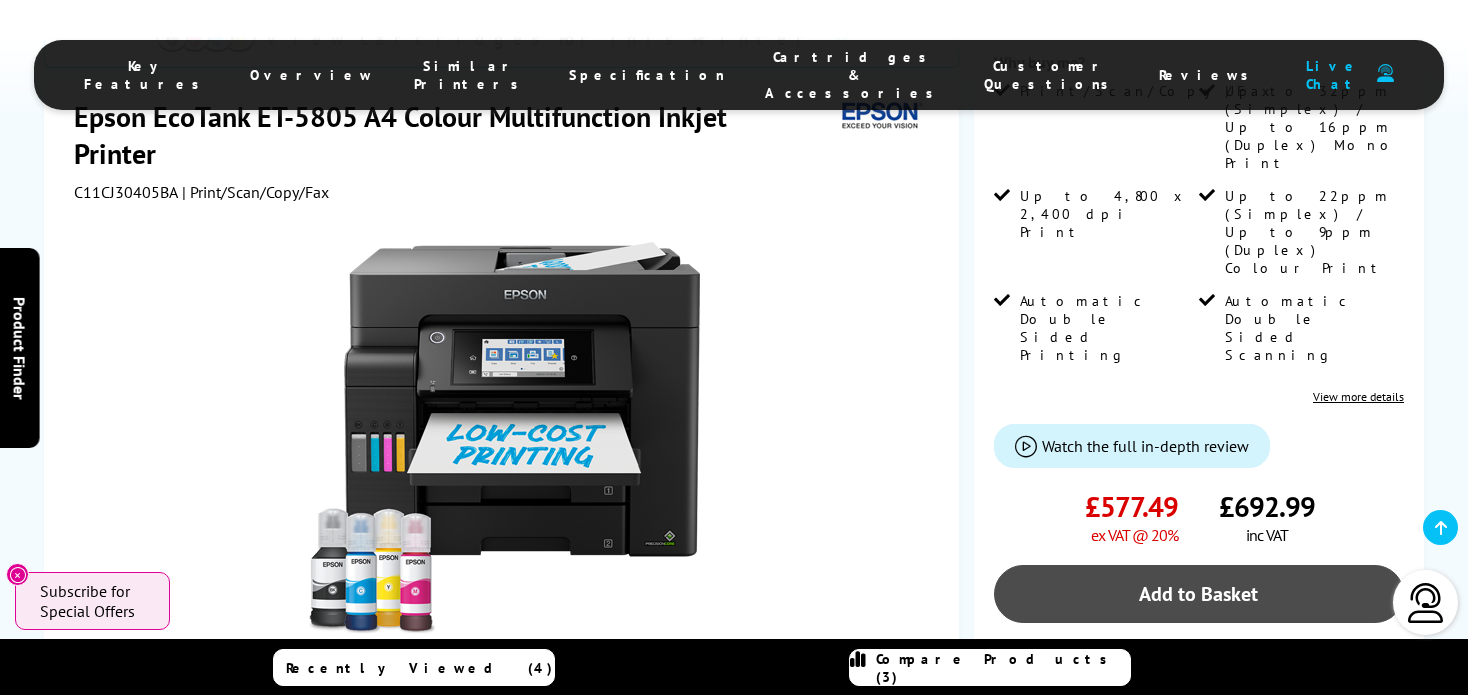 click on "Add to Basket" at bounding box center [1199, 594] 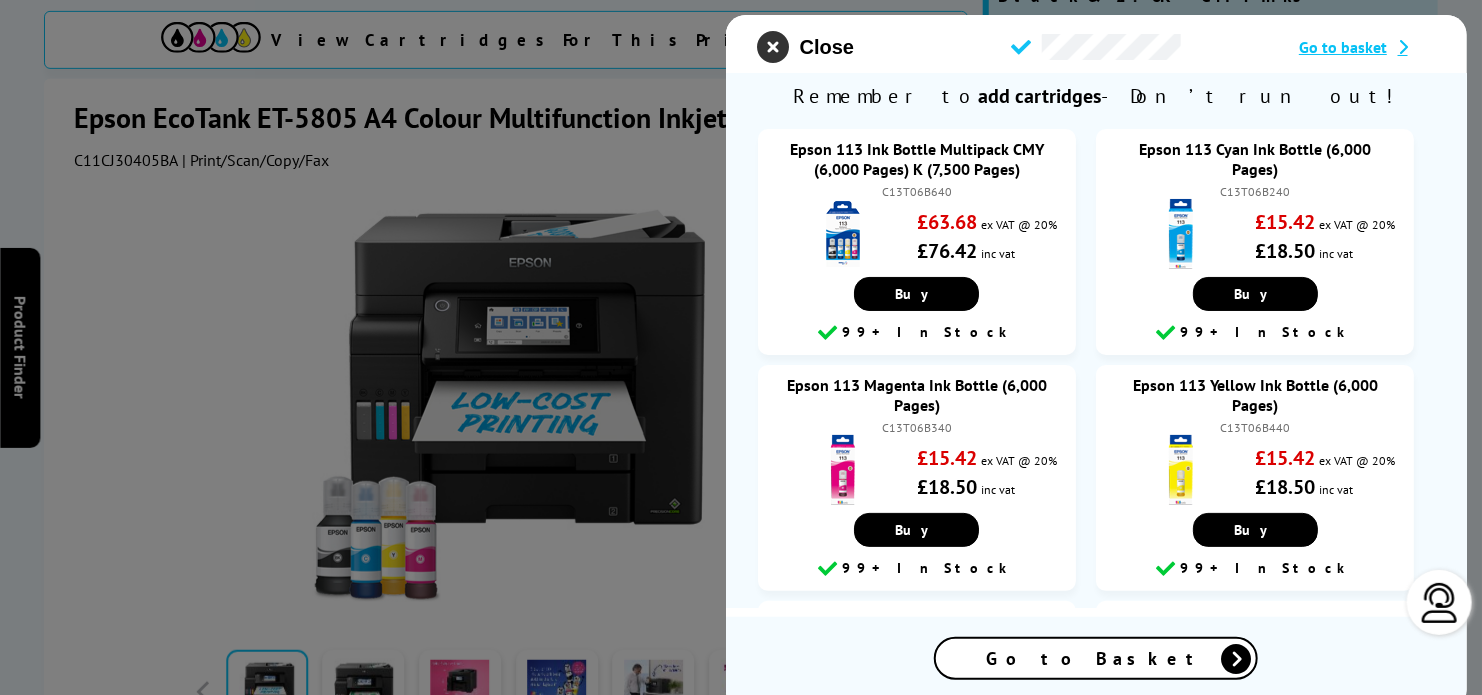 click at bounding box center (774, 47) 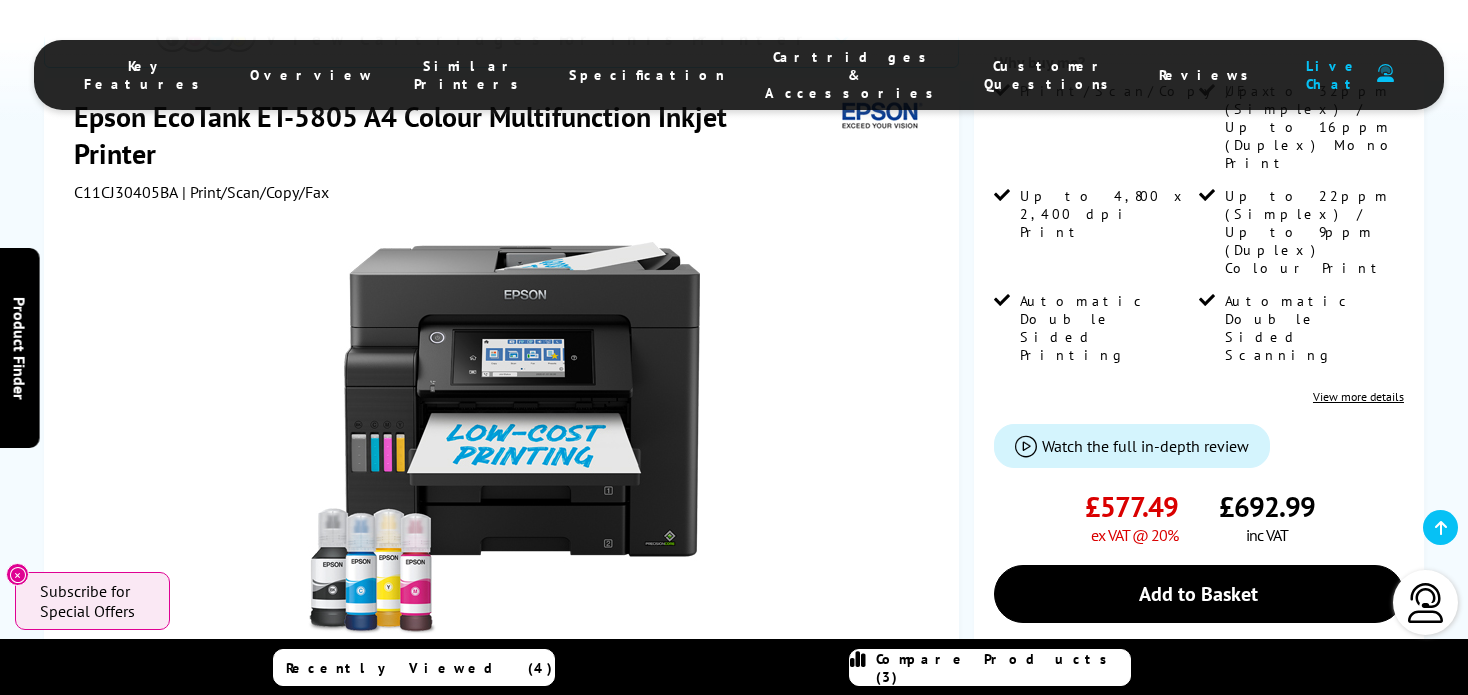 click on "Compare Products (3)" at bounding box center (990, 667) 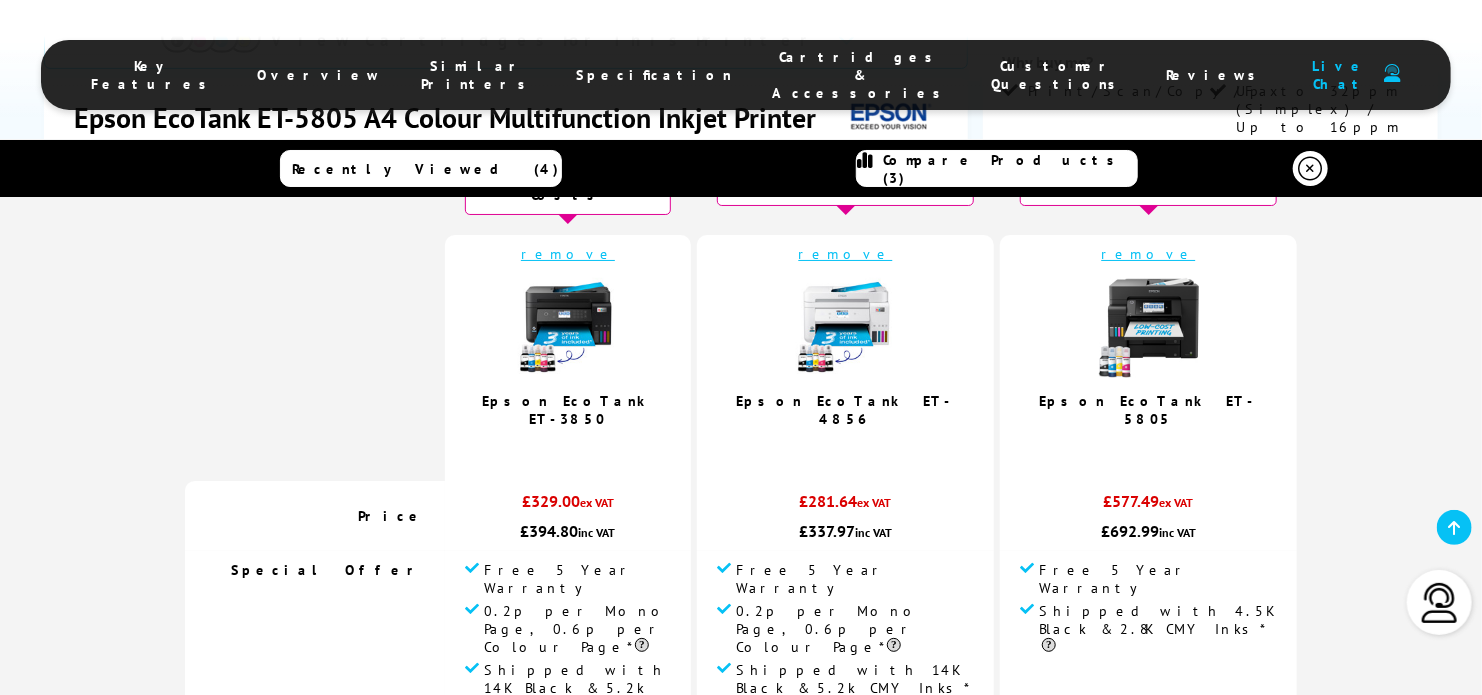 scroll, scrollTop: 83, scrollLeft: 0, axis: vertical 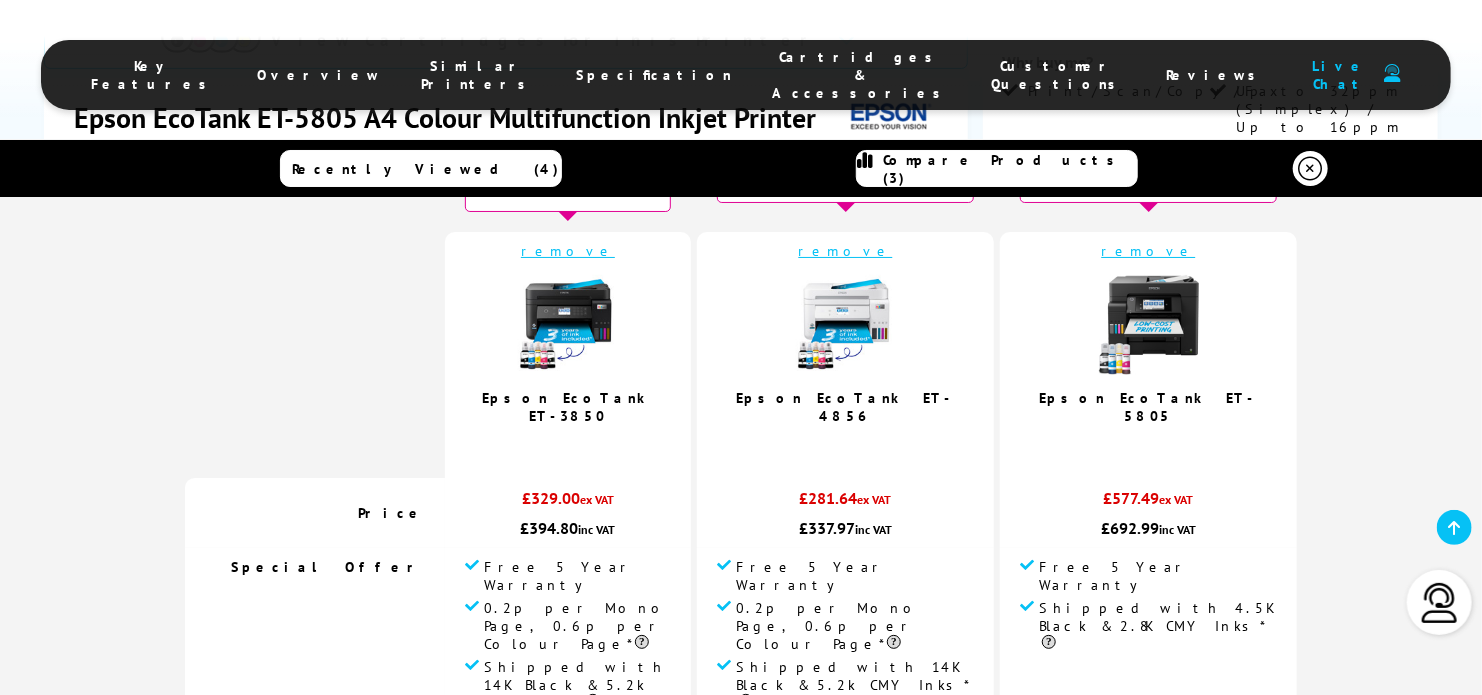 click on "Epson EcoTank ET-5805" at bounding box center [1149, 407] 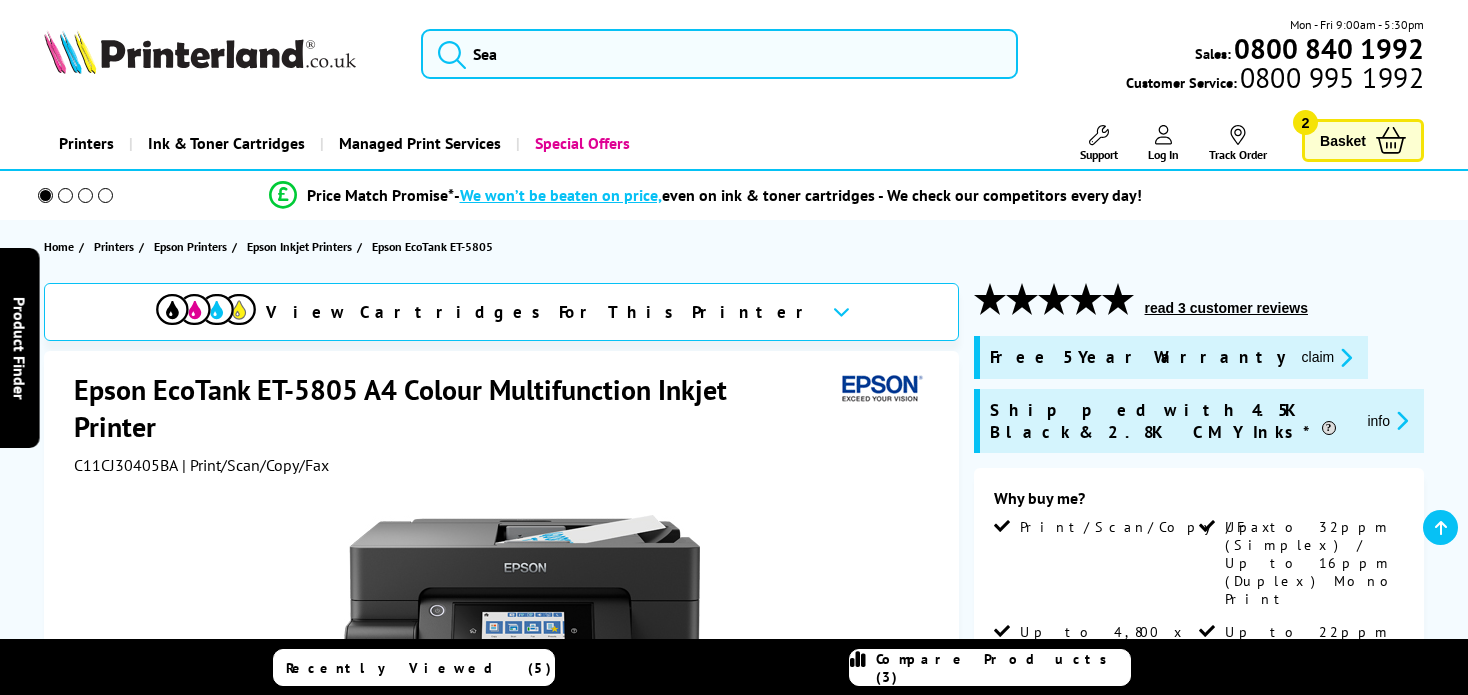 scroll, scrollTop: 196, scrollLeft: 0, axis: vertical 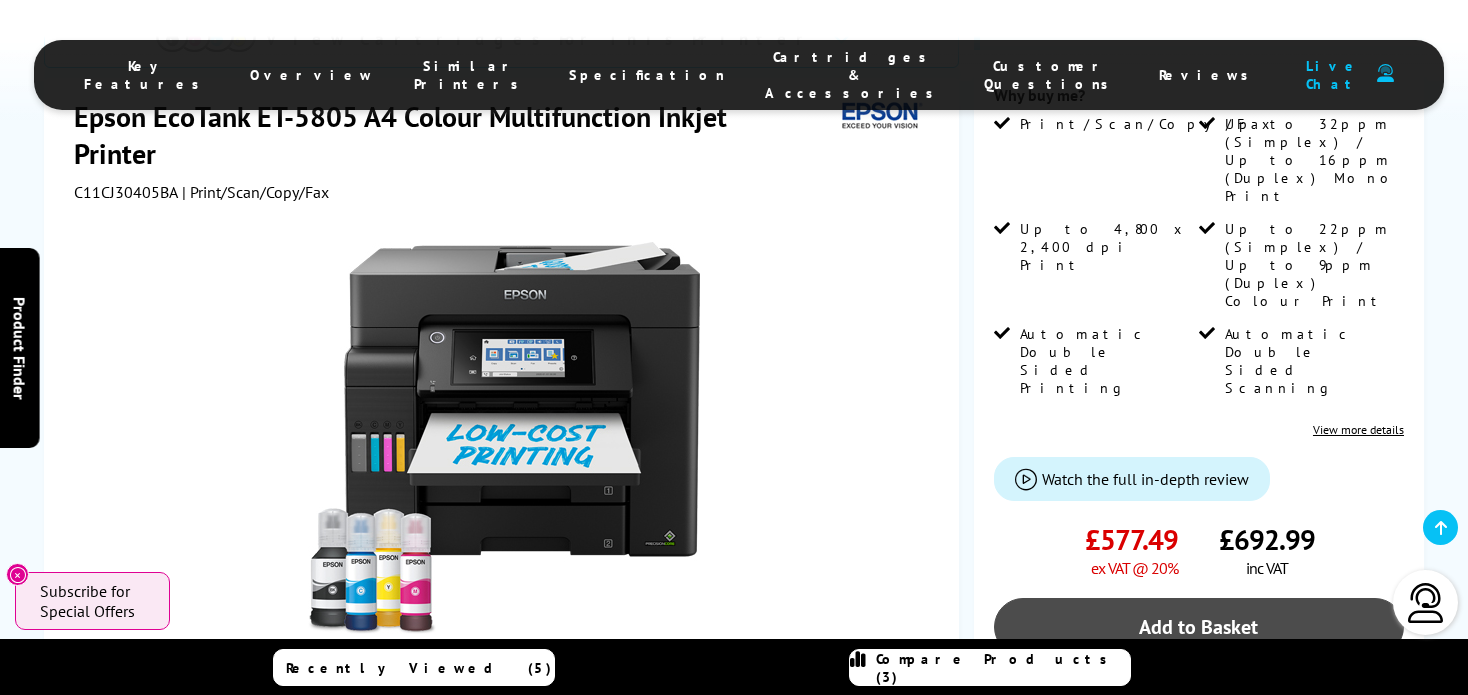click on "Add to Basket" at bounding box center [1199, 627] 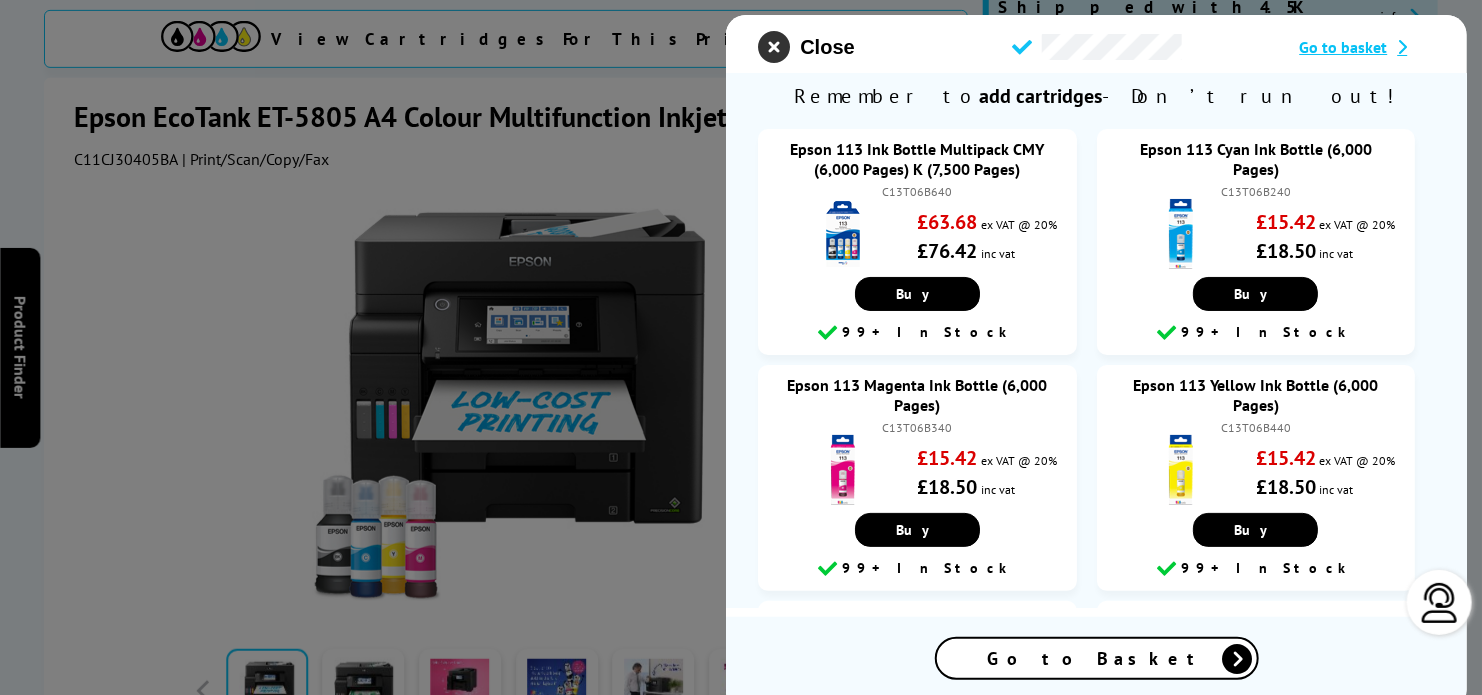 click at bounding box center (774, 47) 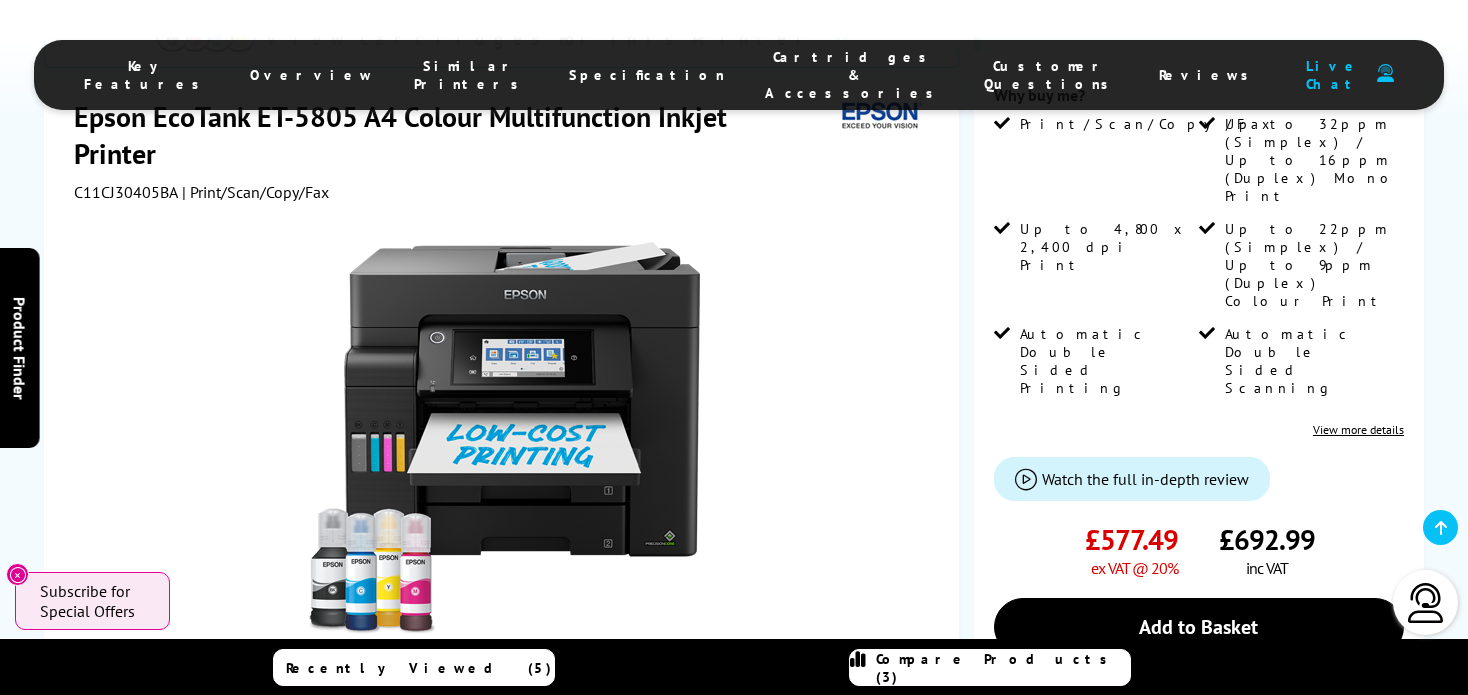 click on "Compare Products (3)" at bounding box center (1003, 668) 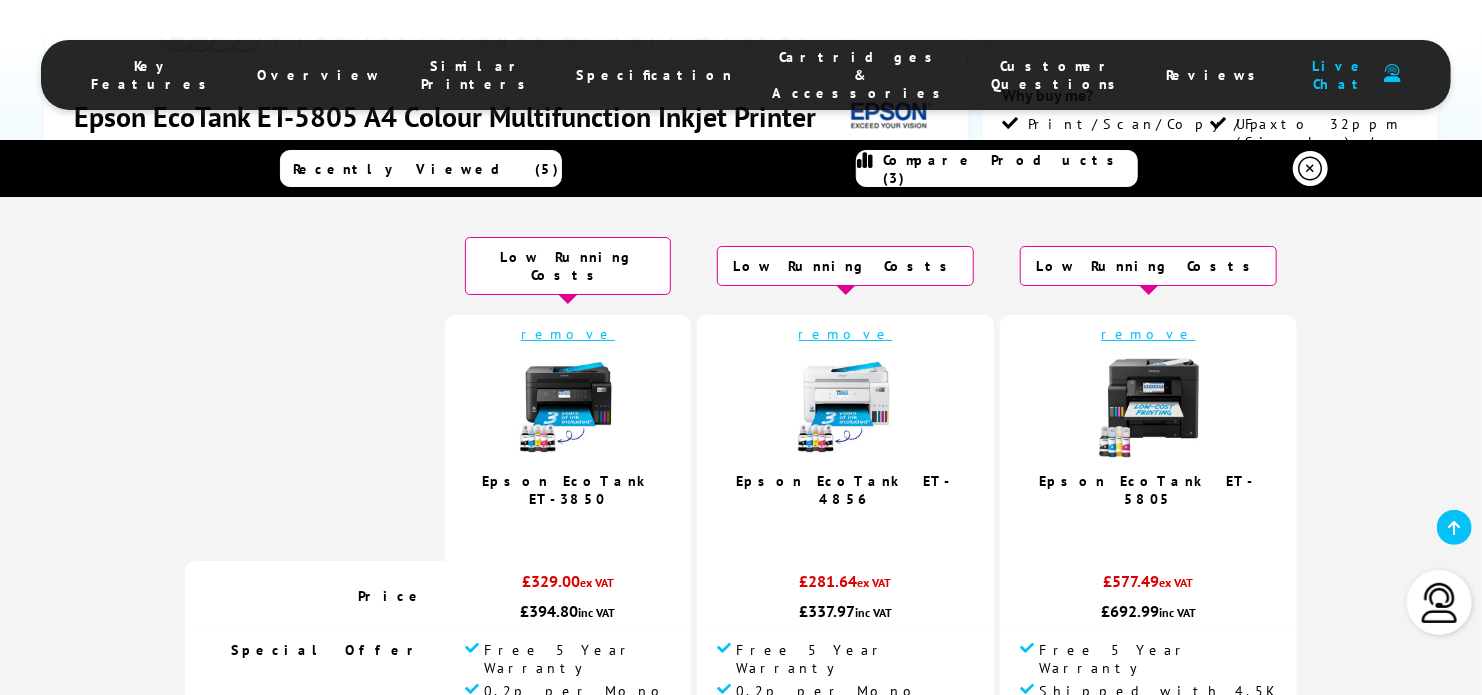 click on "Epson EcoTank ET-3850" at bounding box center (568, 490) 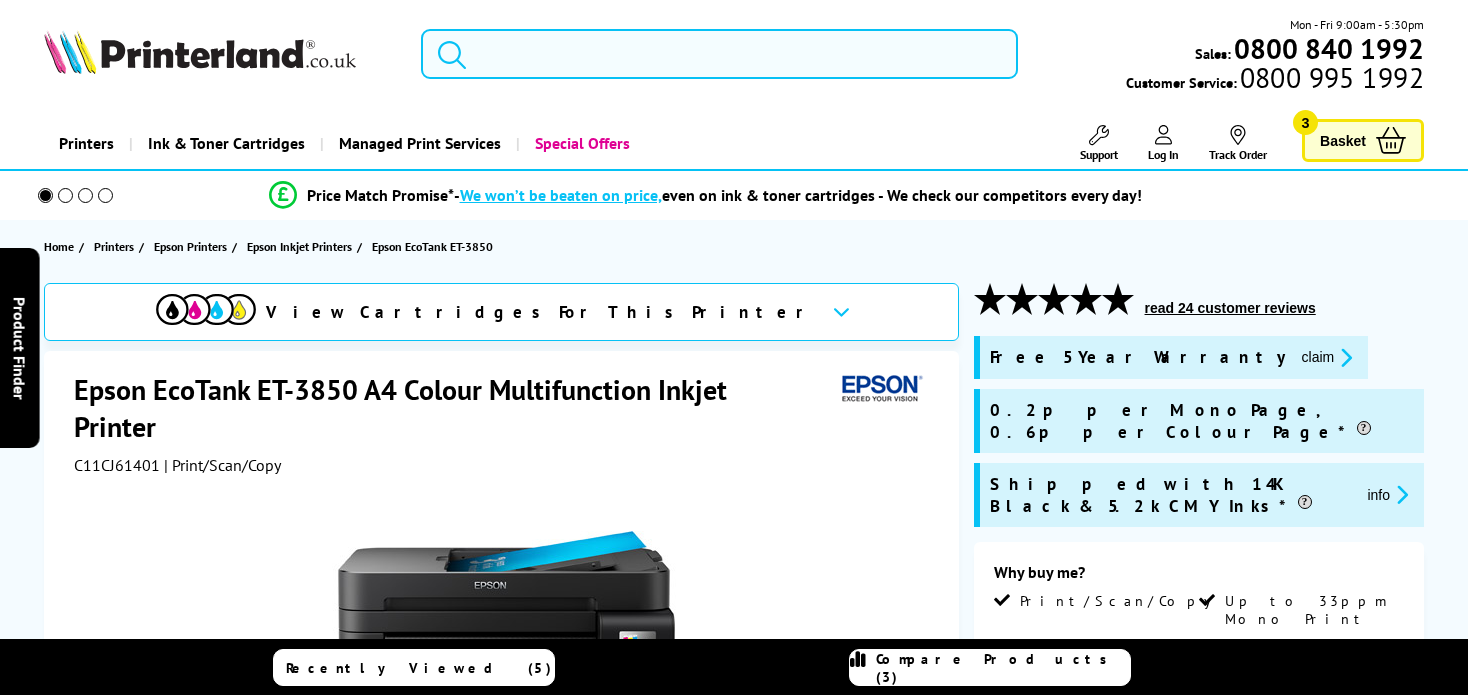 scroll, scrollTop: 0, scrollLeft: 0, axis: both 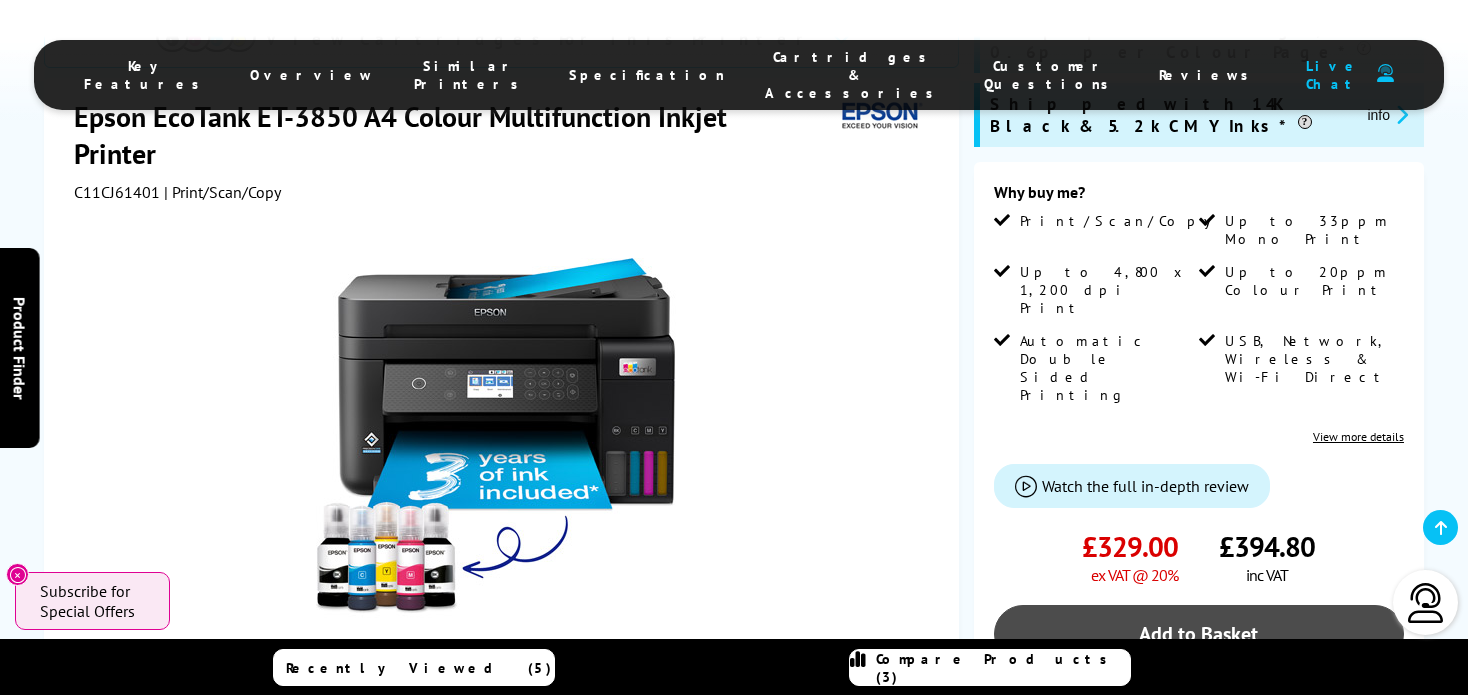 click on "Add to Basket" at bounding box center (1199, 634) 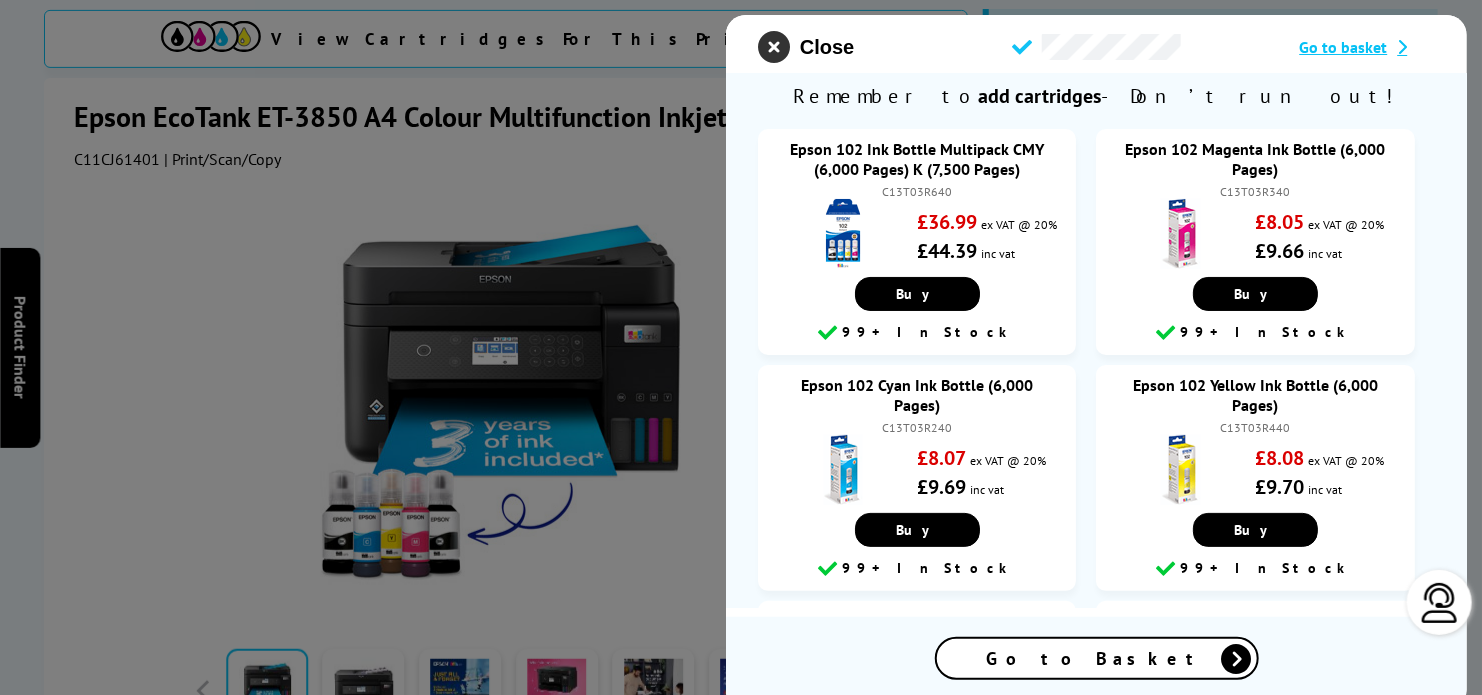 click at bounding box center (774, 47) 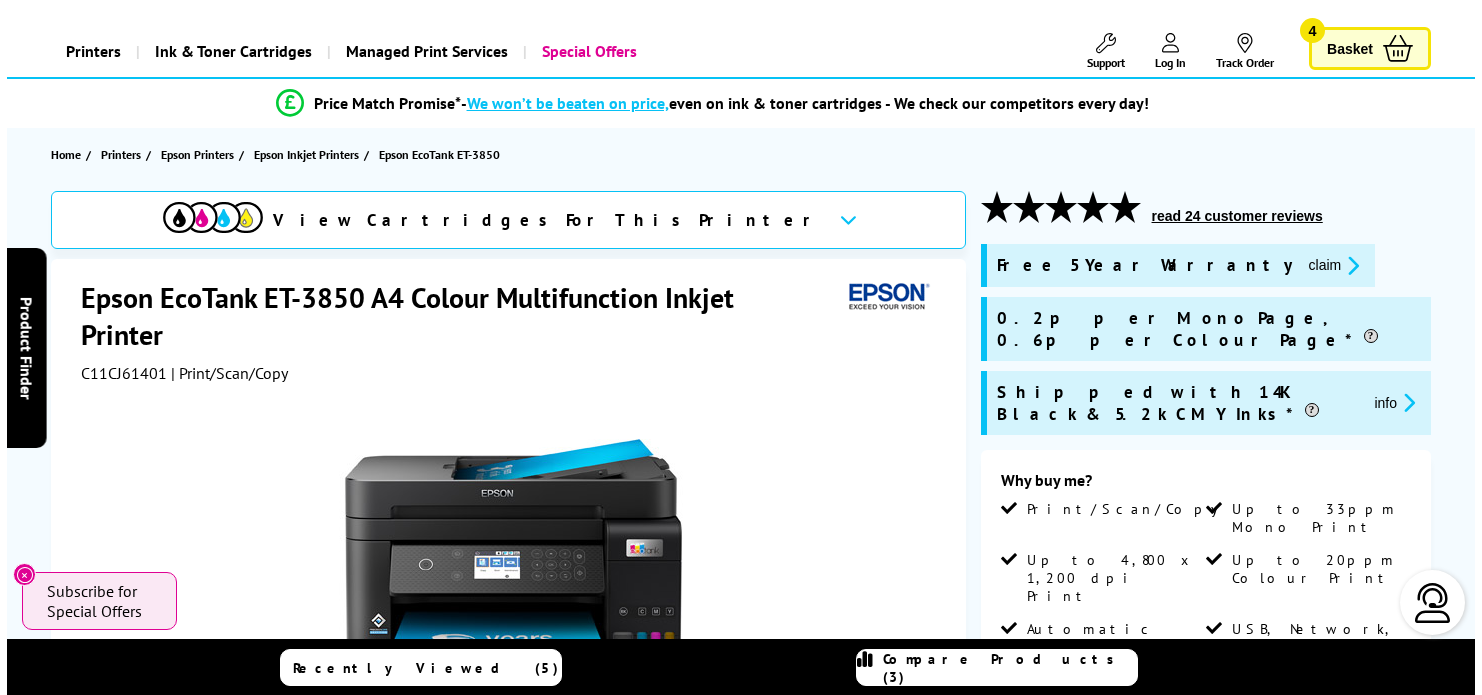 scroll, scrollTop: 0, scrollLeft: 0, axis: both 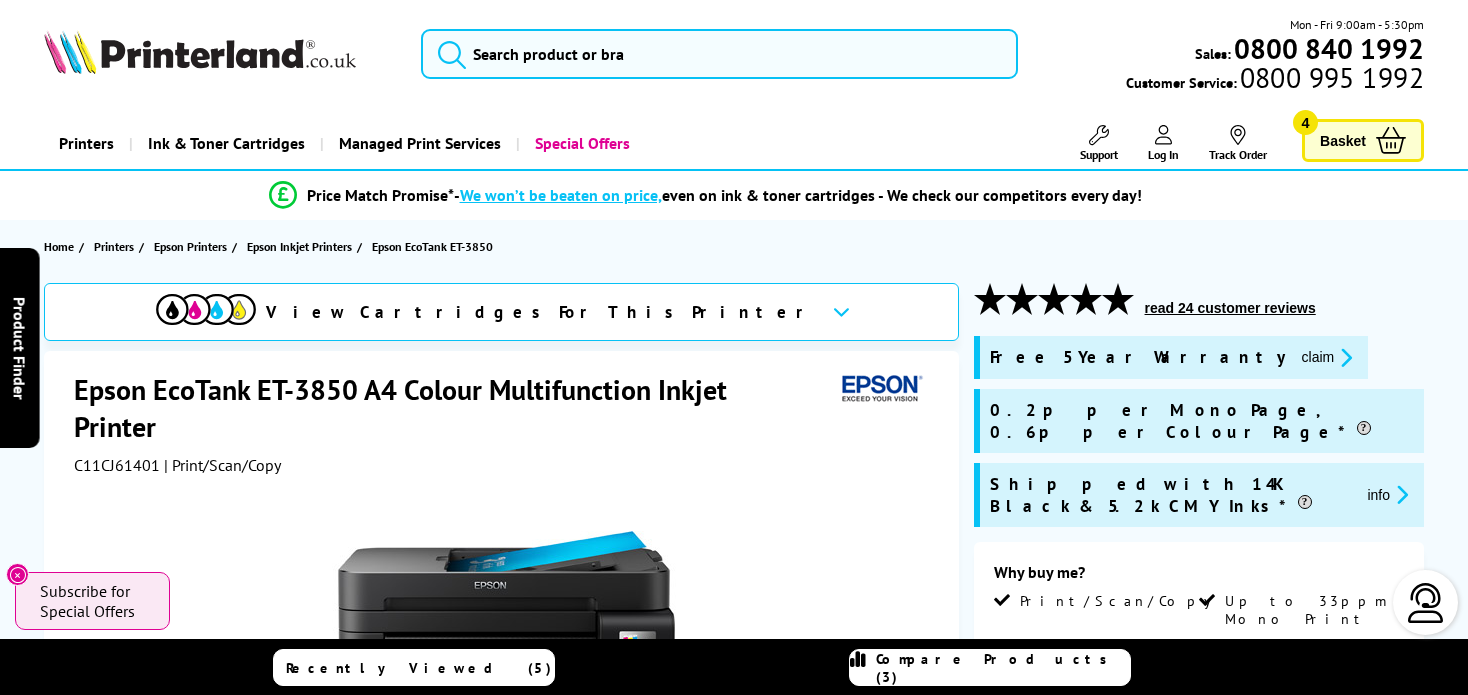 click on "Compare Products (3)" at bounding box center [1003, 668] 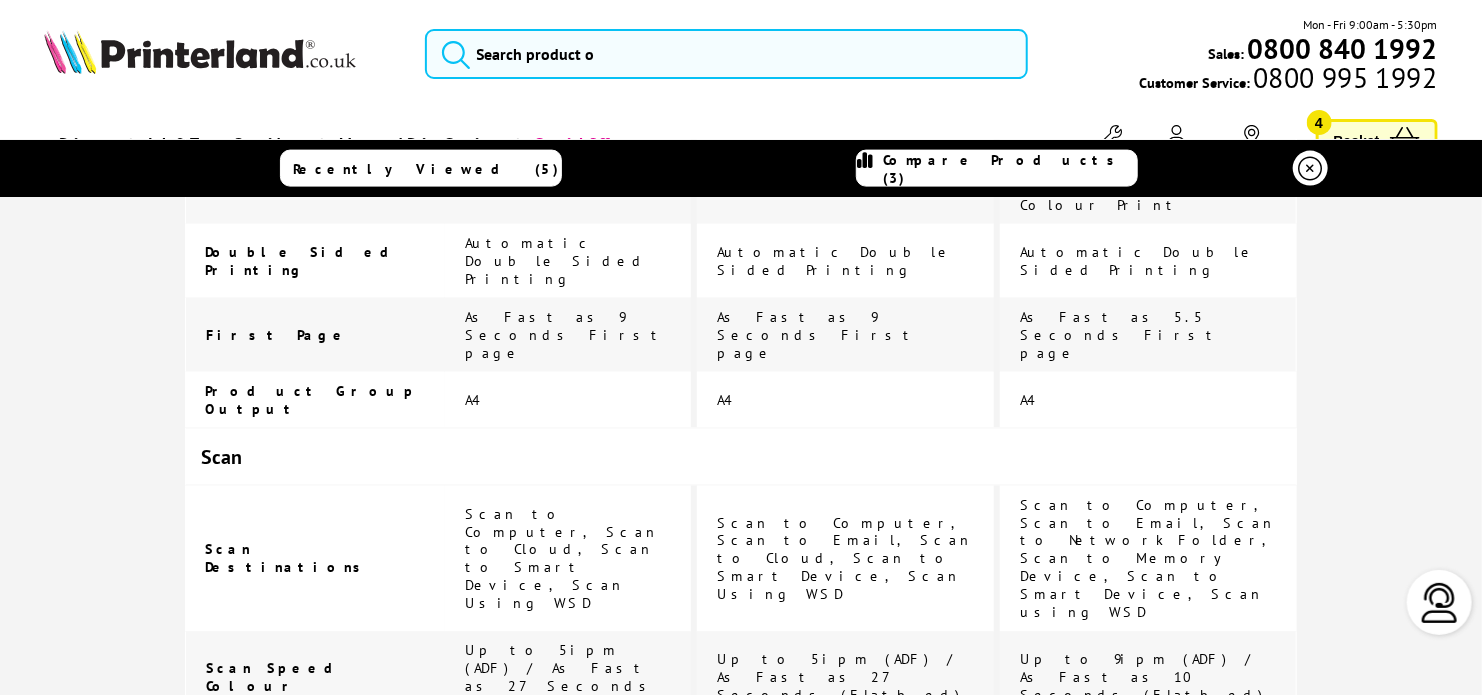 scroll, scrollTop: 1443, scrollLeft: 0, axis: vertical 